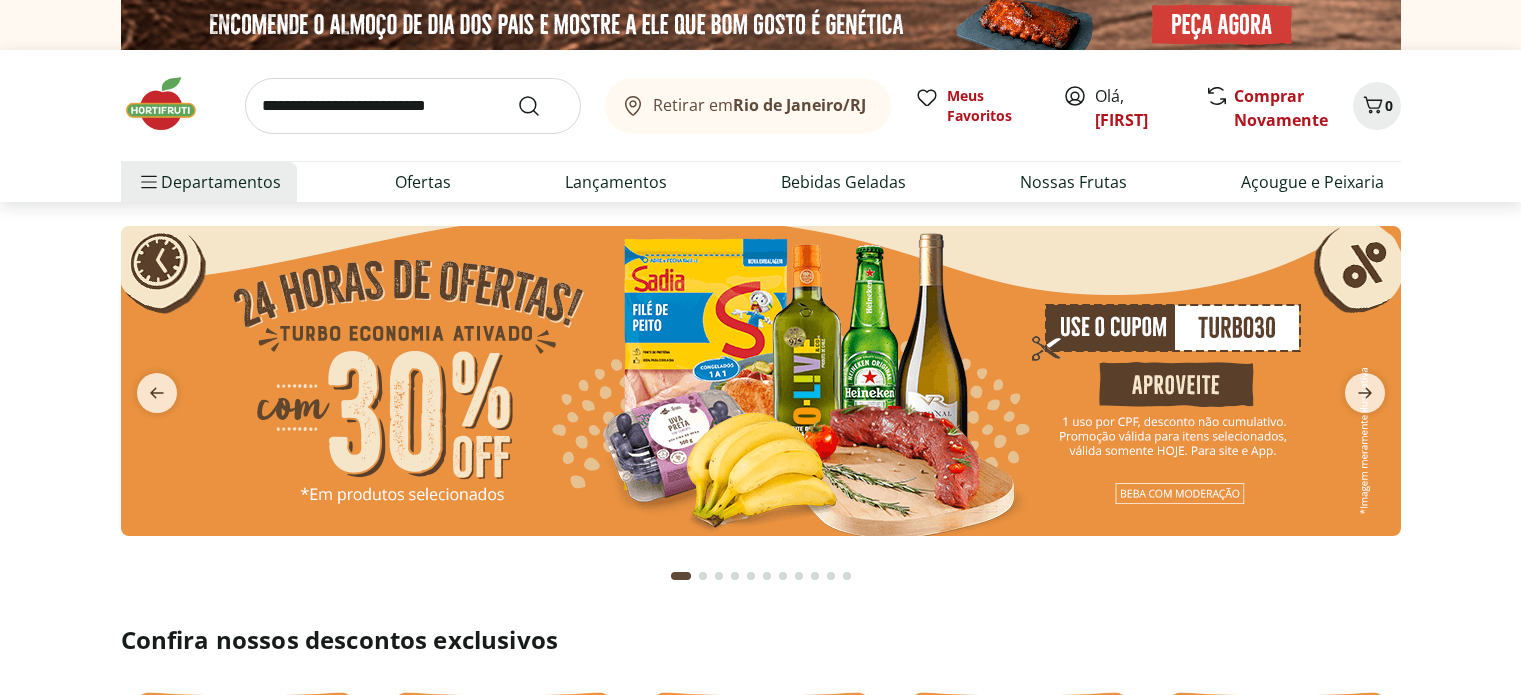 scroll, scrollTop: 0, scrollLeft: 0, axis: both 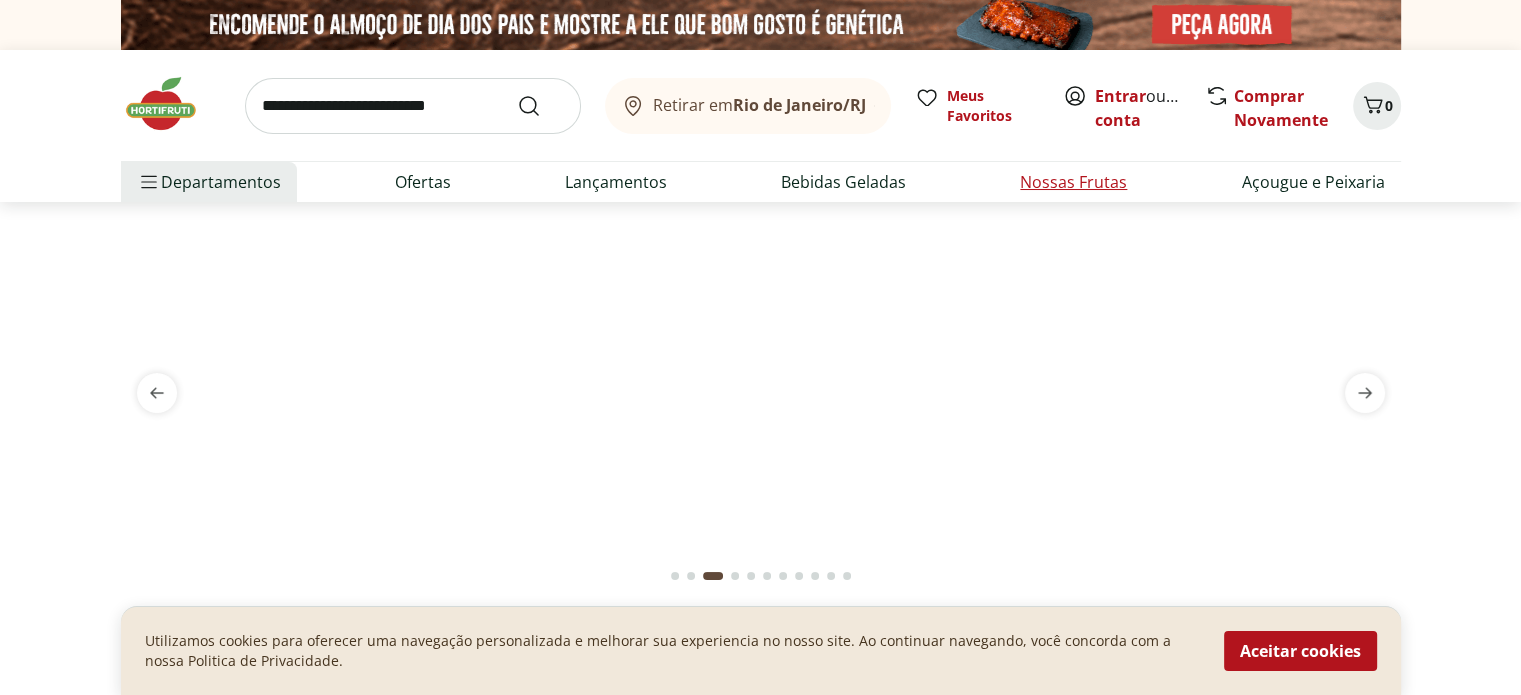 click on "Nossas Frutas" at bounding box center [1073, 182] 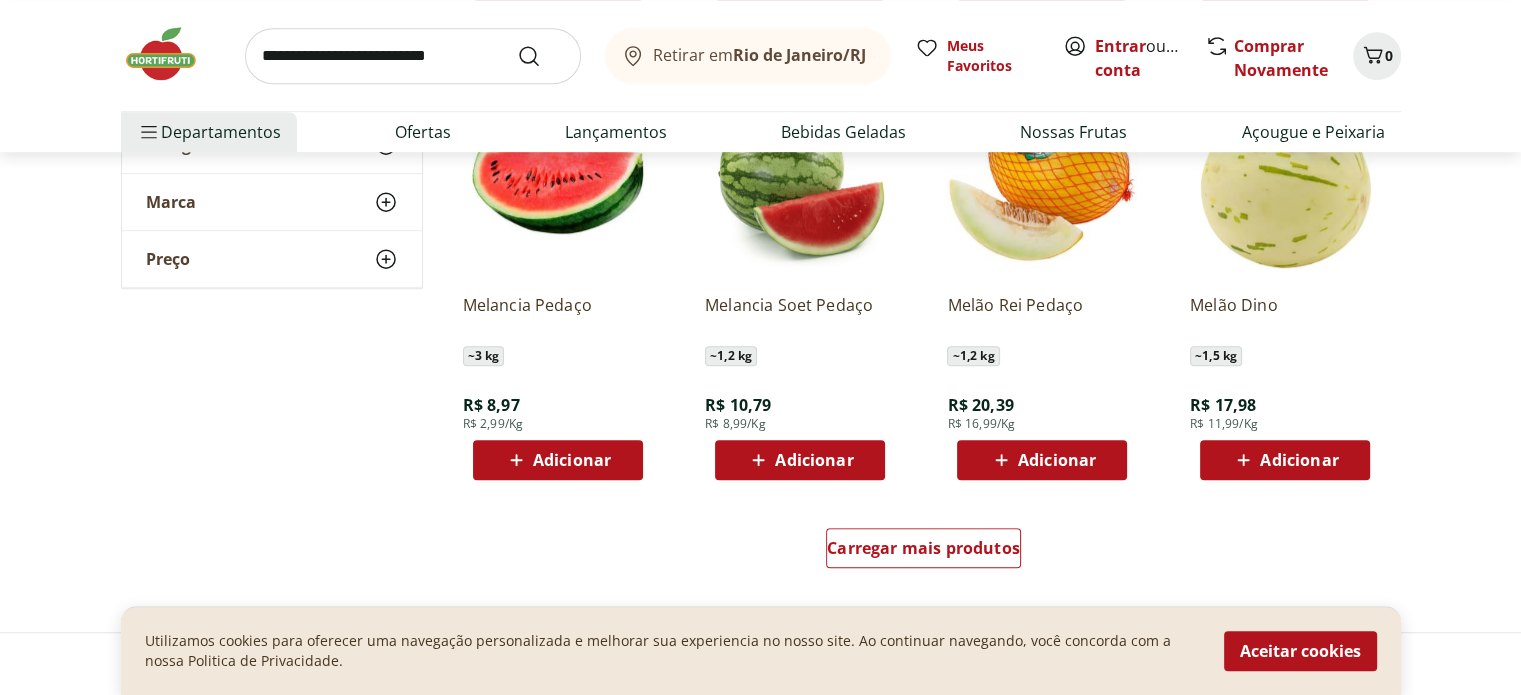 scroll, scrollTop: 1200, scrollLeft: 0, axis: vertical 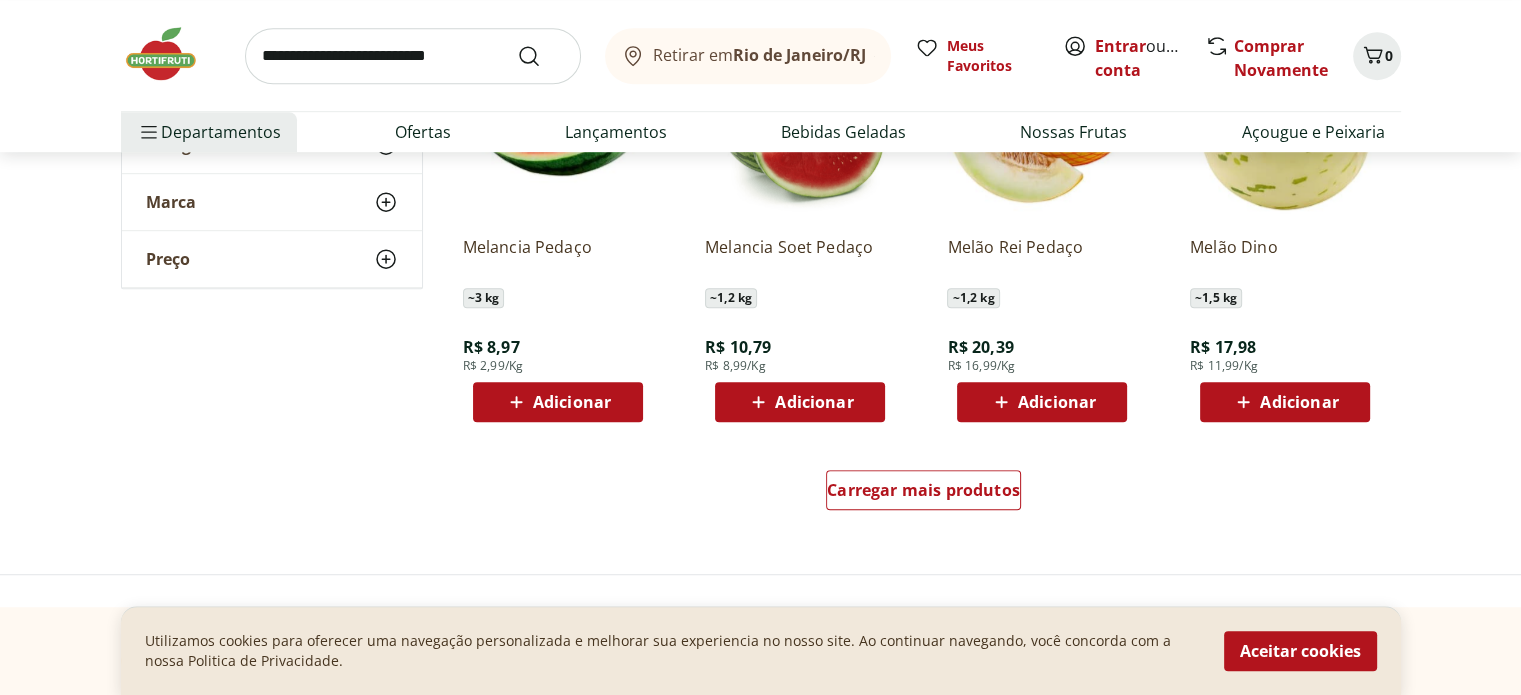 click on "Adicionar" at bounding box center [814, 402] 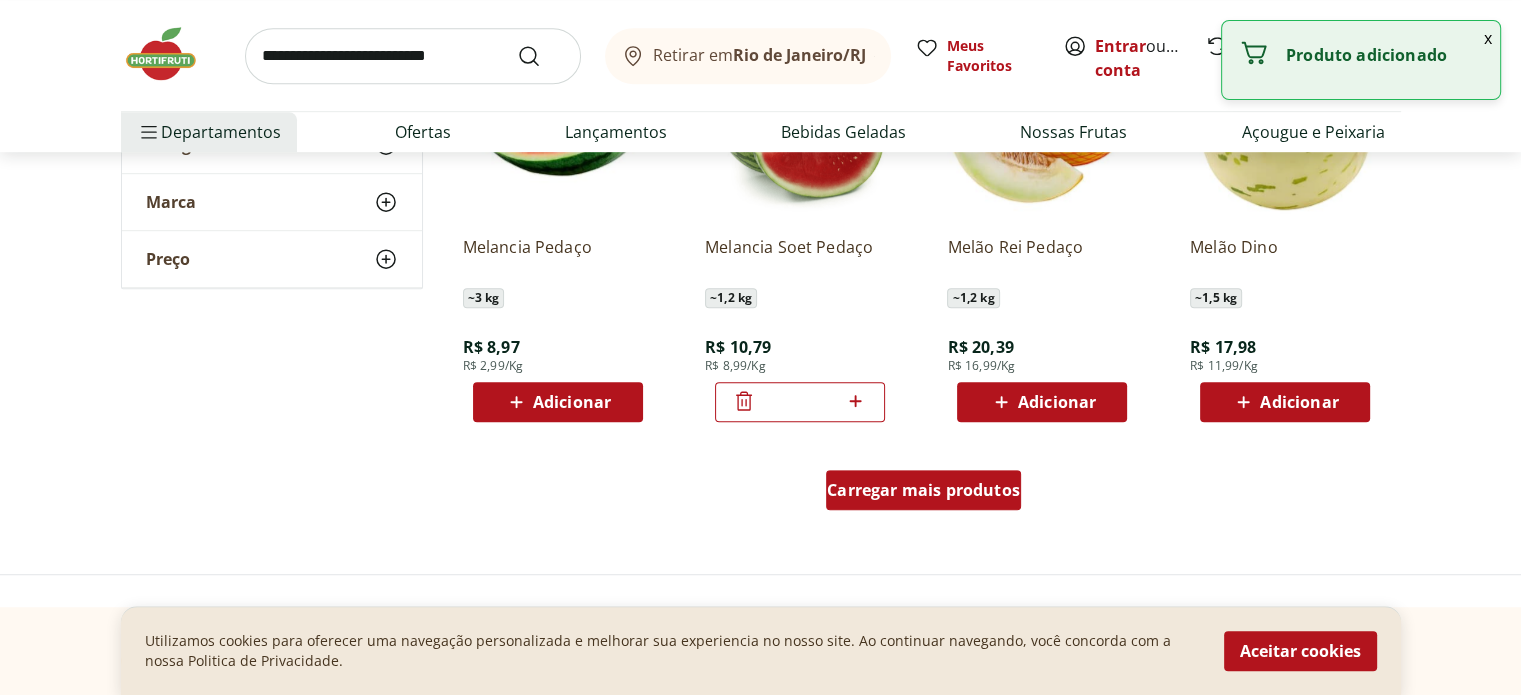 click on "Carregar mais produtos" at bounding box center [923, 490] 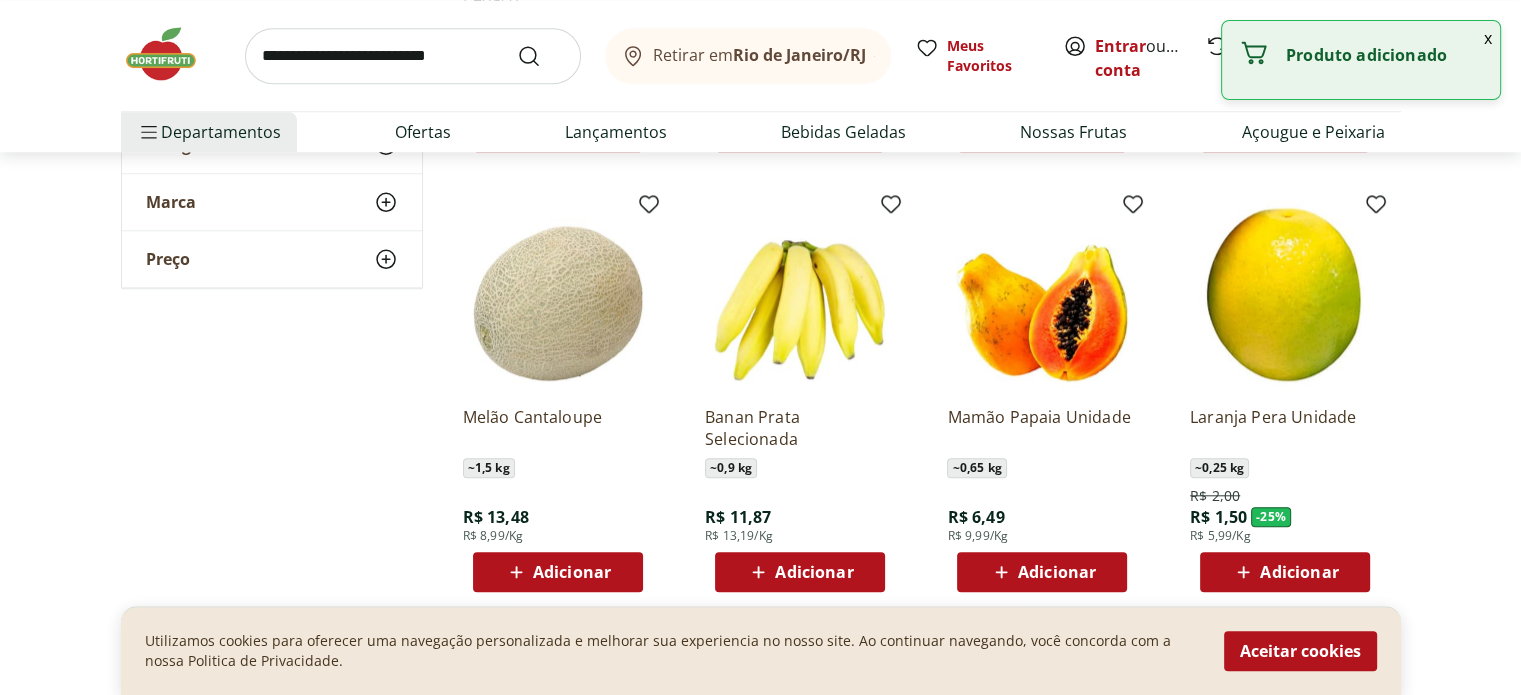 scroll, scrollTop: 1900, scrollLeft: 0, axis: vertical 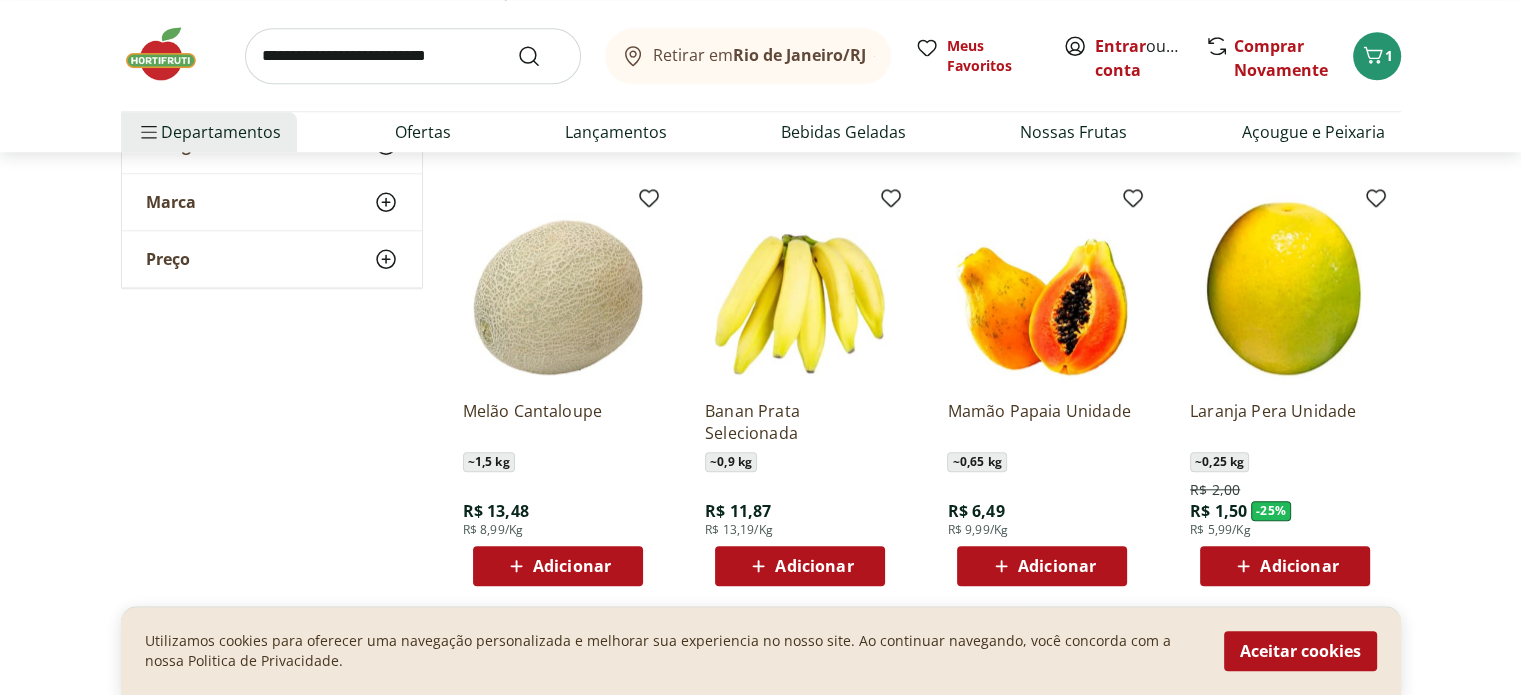 click on "Adicionar" at bounding box center [814, 566] 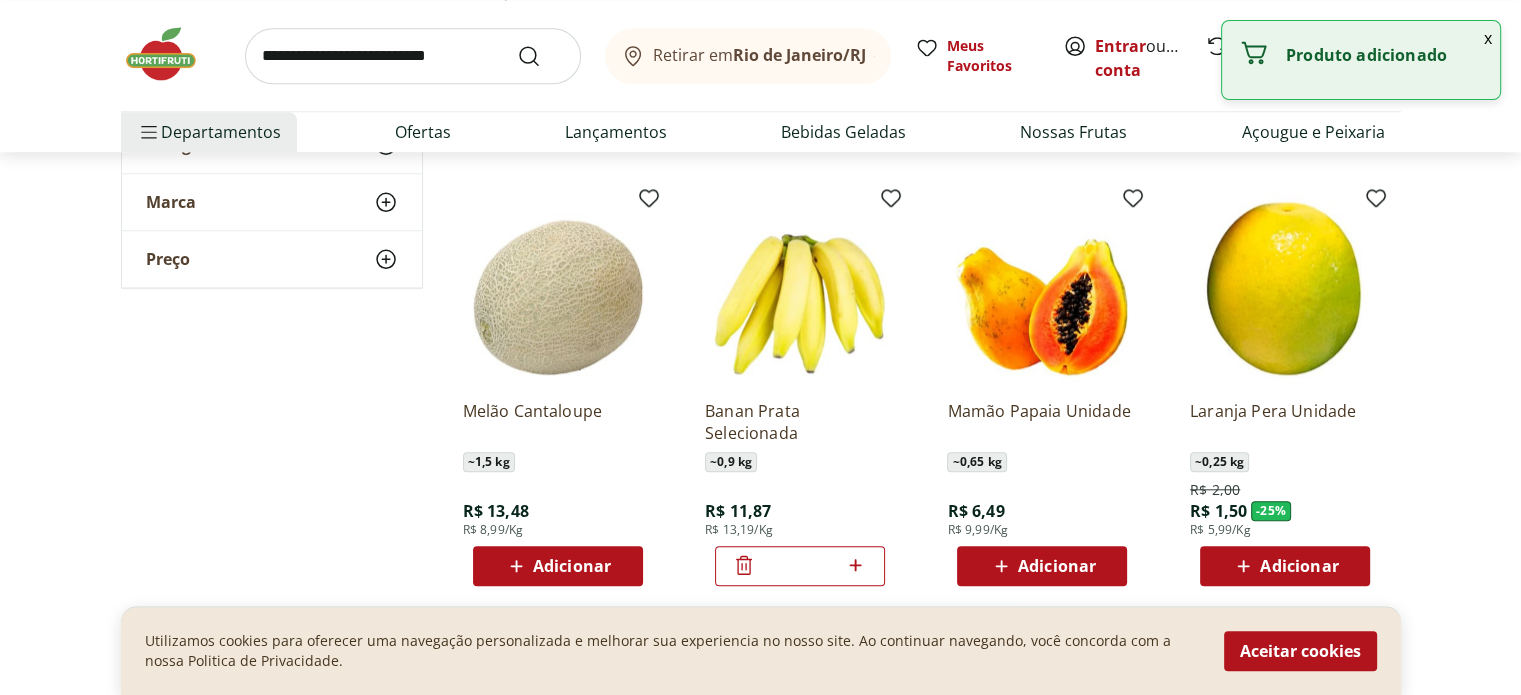 click 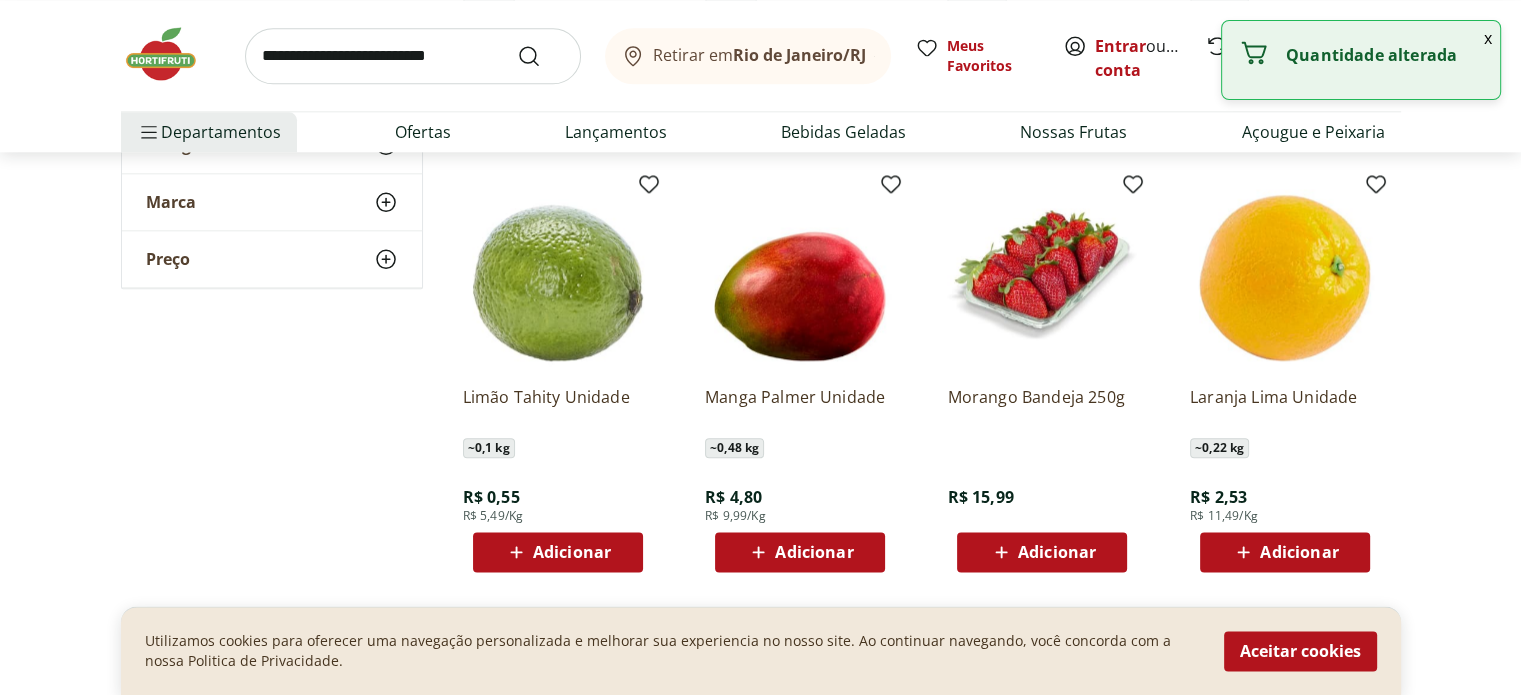 scroll, scrollTop: 2400, scrollLeft: 0, axis: vertical 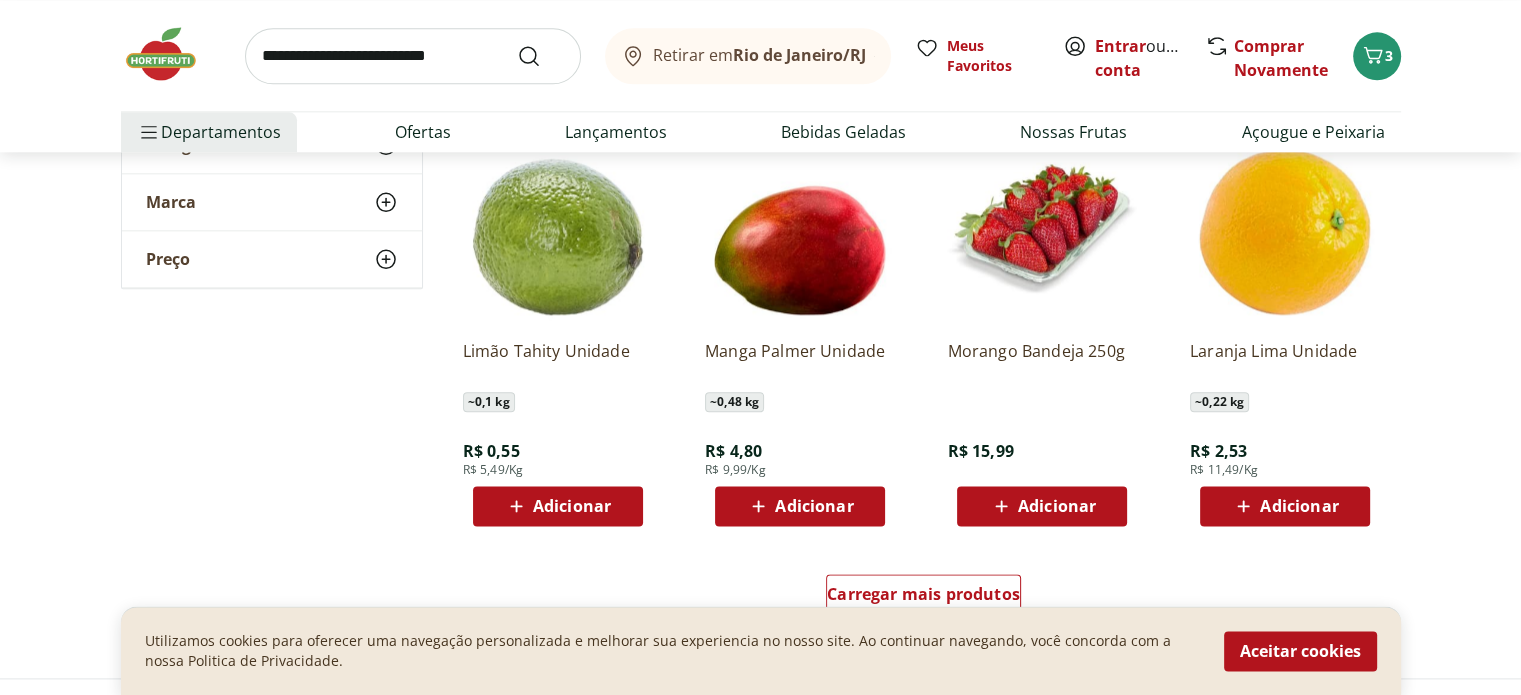 click on "Adicionar" at bounding box center (572, 506) 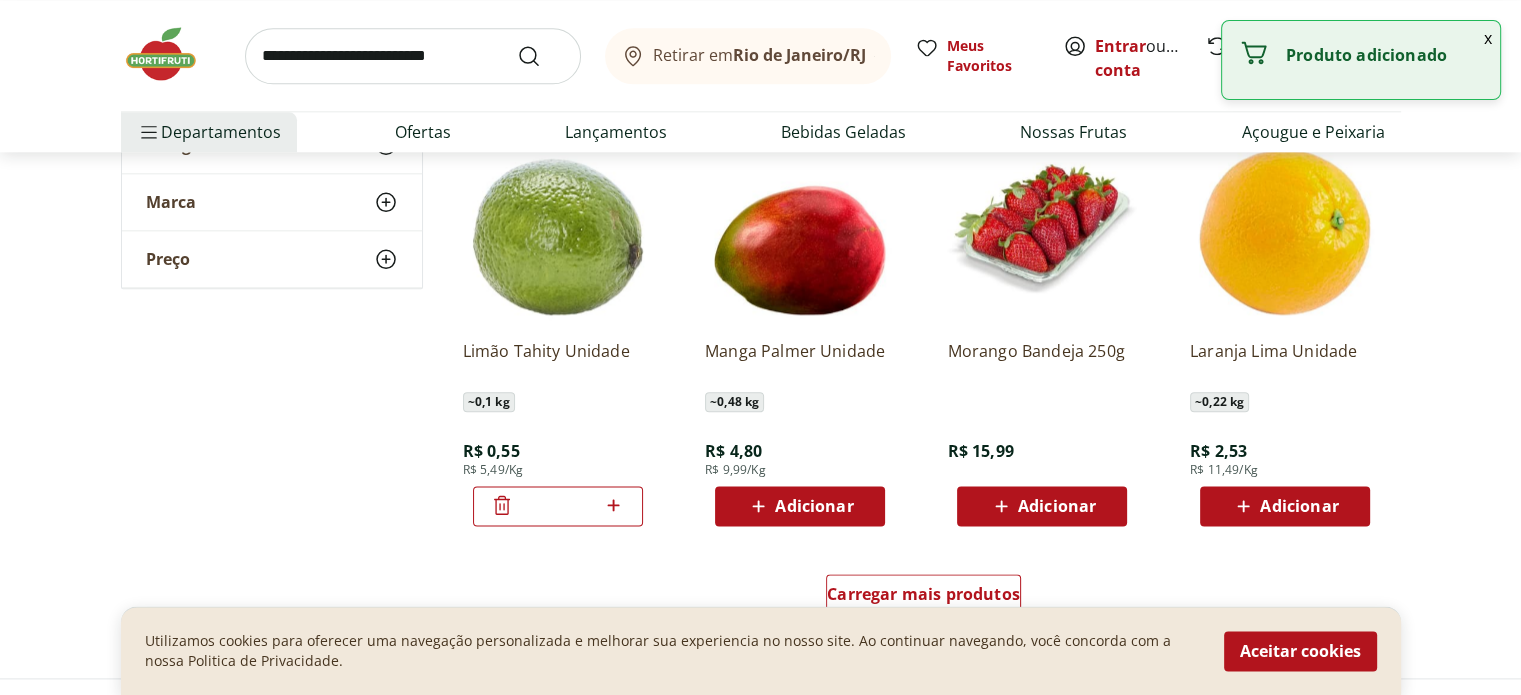 click 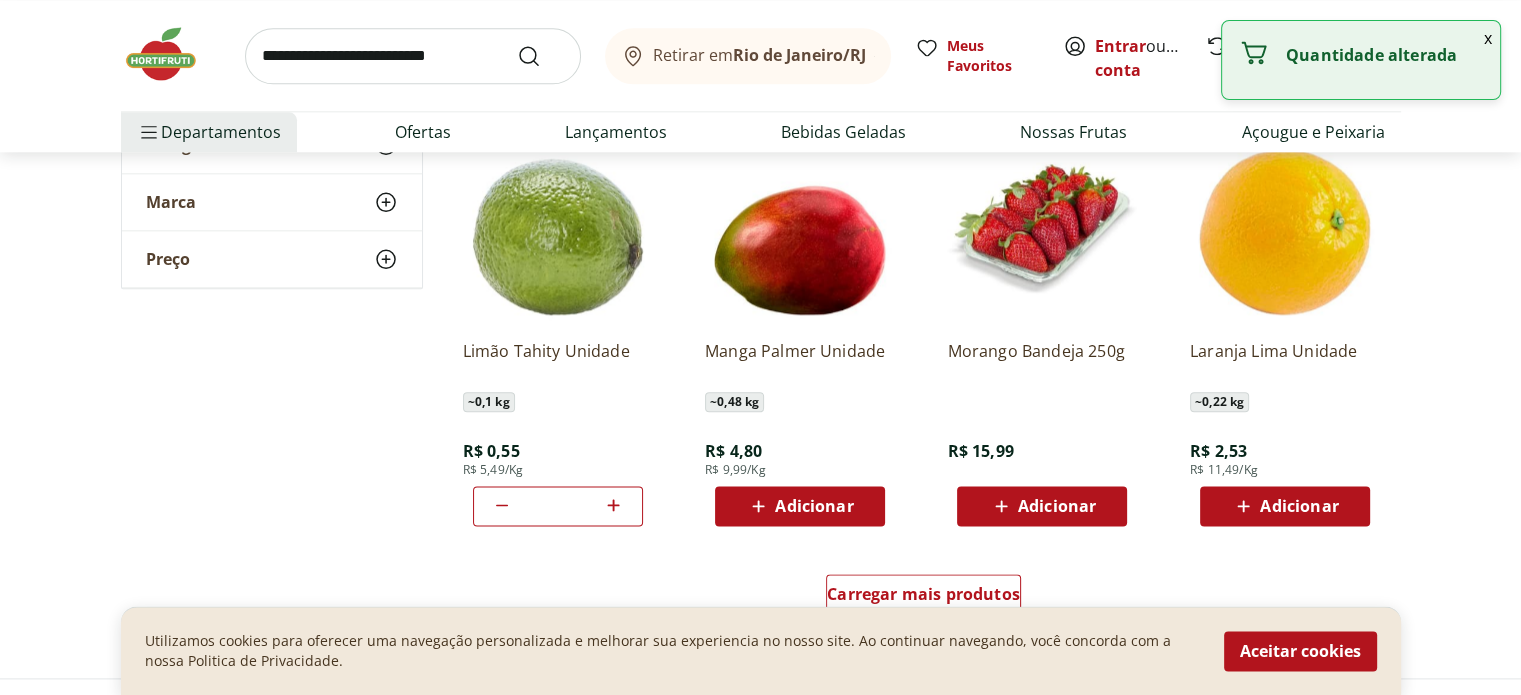 click 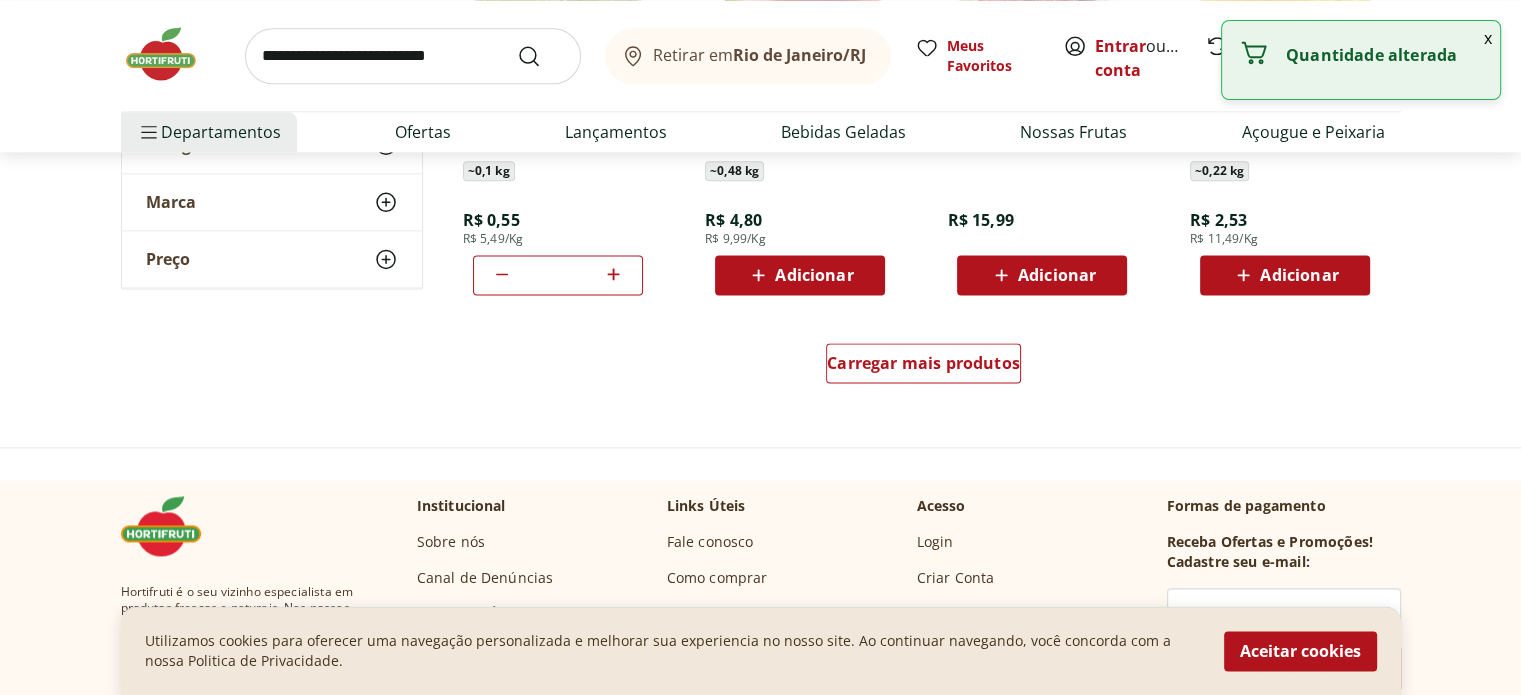 scroll, scrollTop: 2700, scrollLeft: 0, axis: vertical 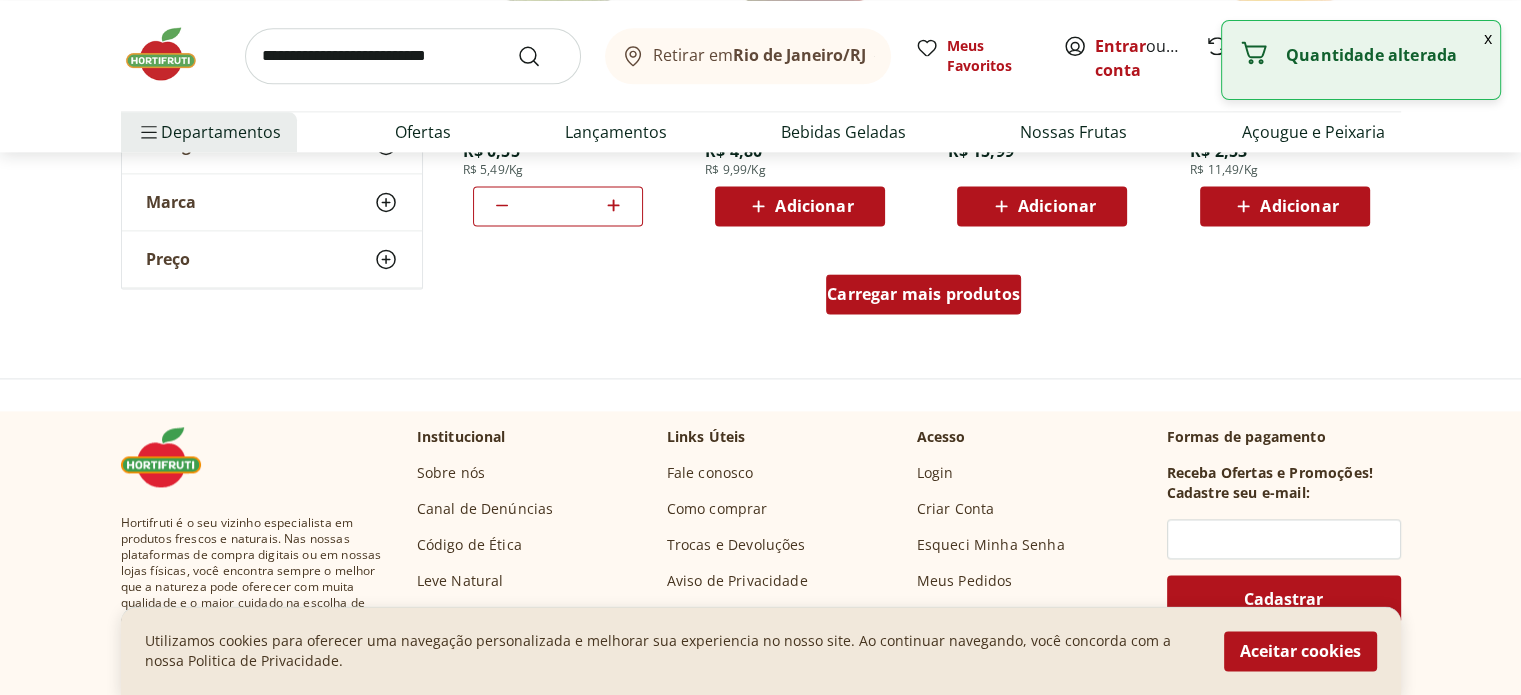 click on "Carregar mais produtos" at bounding box center [923, 294] 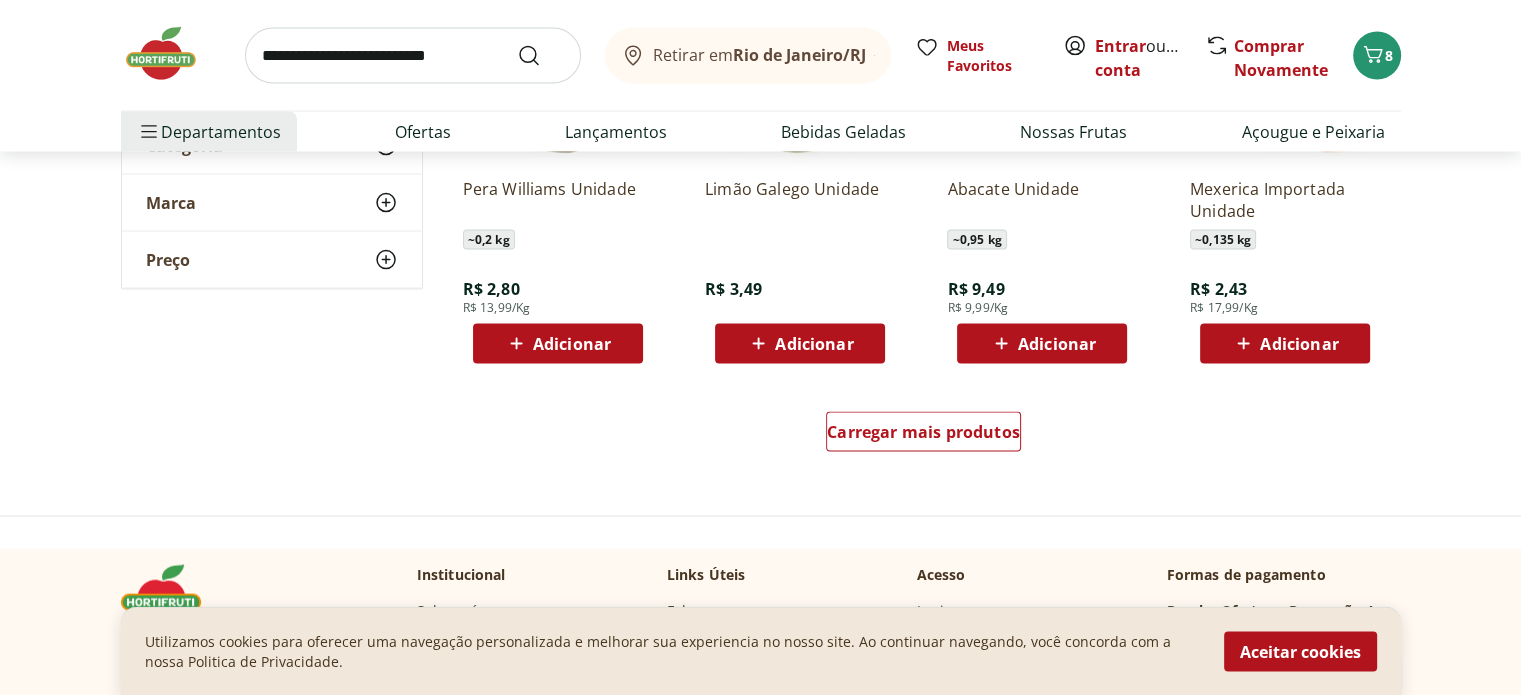 scroll, scrollTop: 3900, scrollLeft: 0, axis: vertical 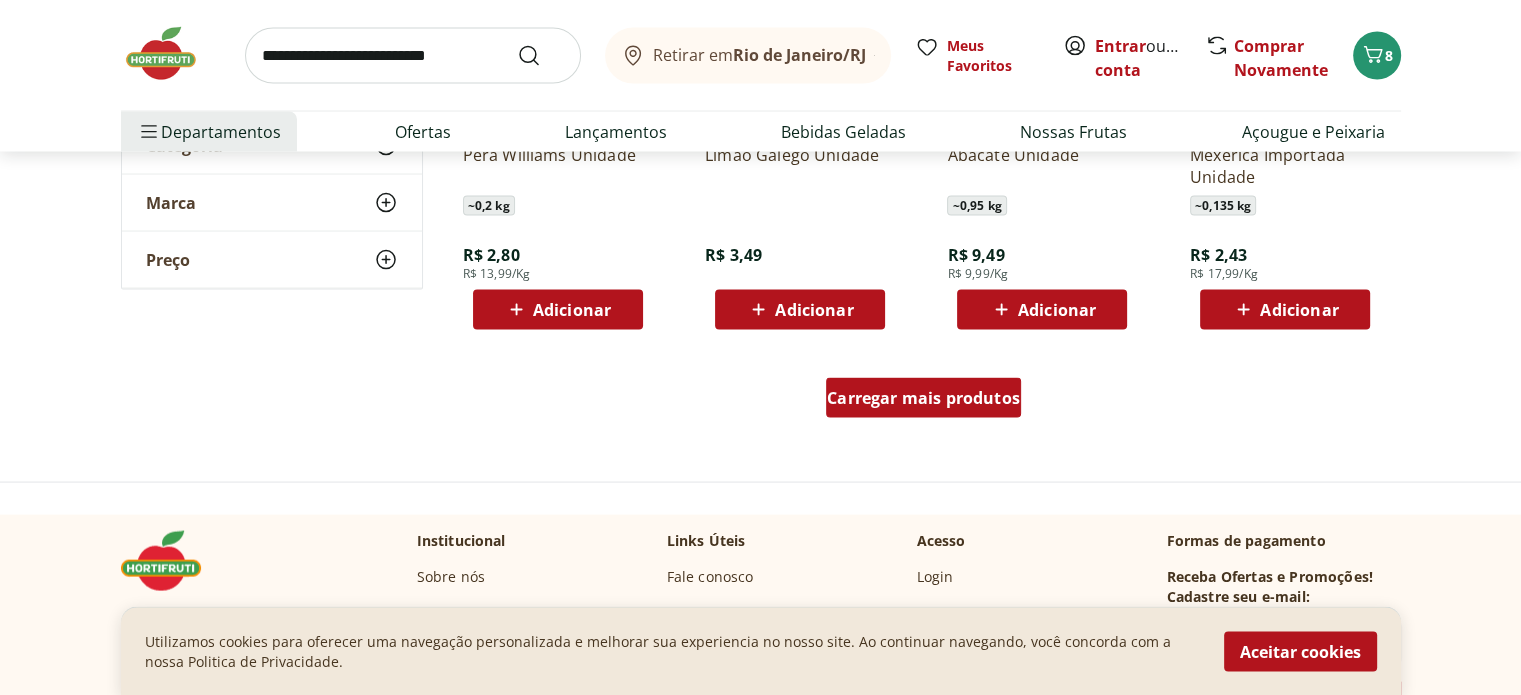 click on "Carregar mais produtos" at bounding box center [923, 398] 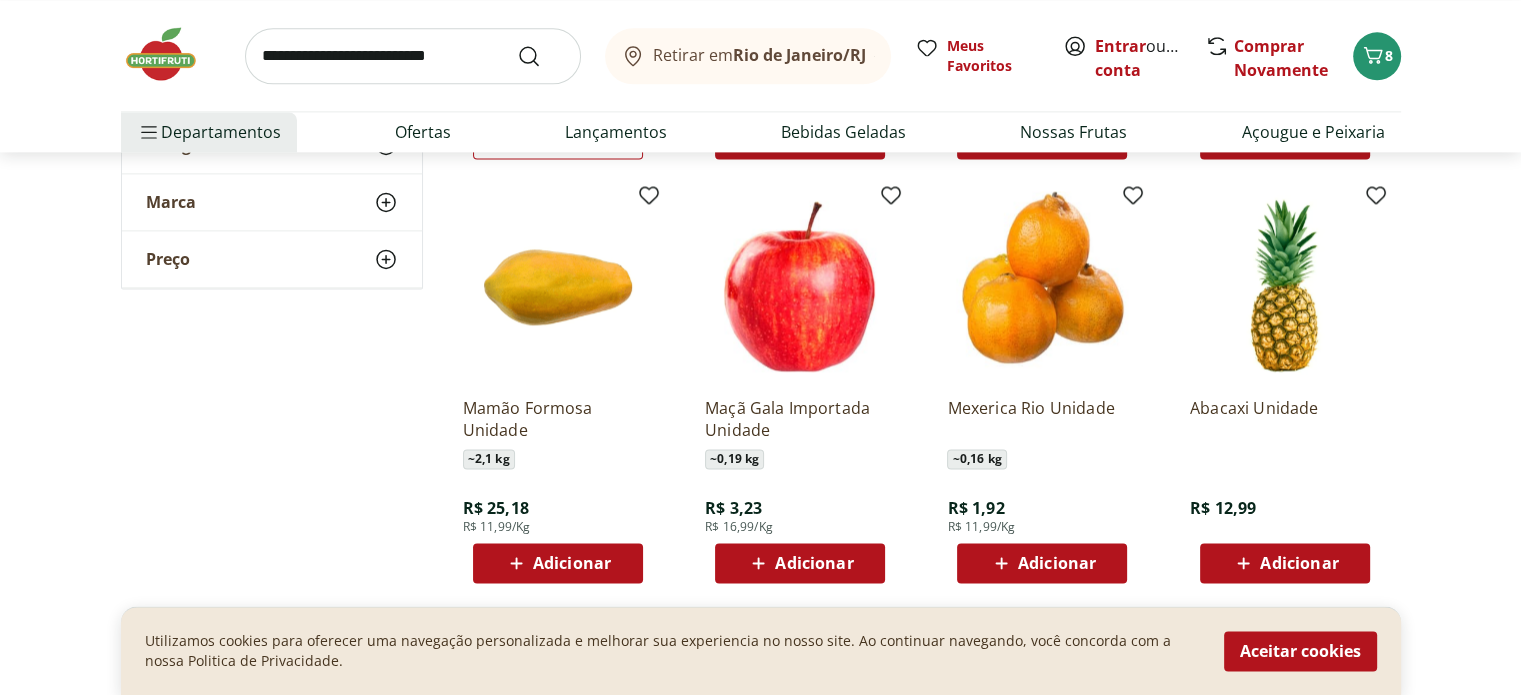 scroll, scrollTop: 2900, scrollLeft: 0, axis: vertical 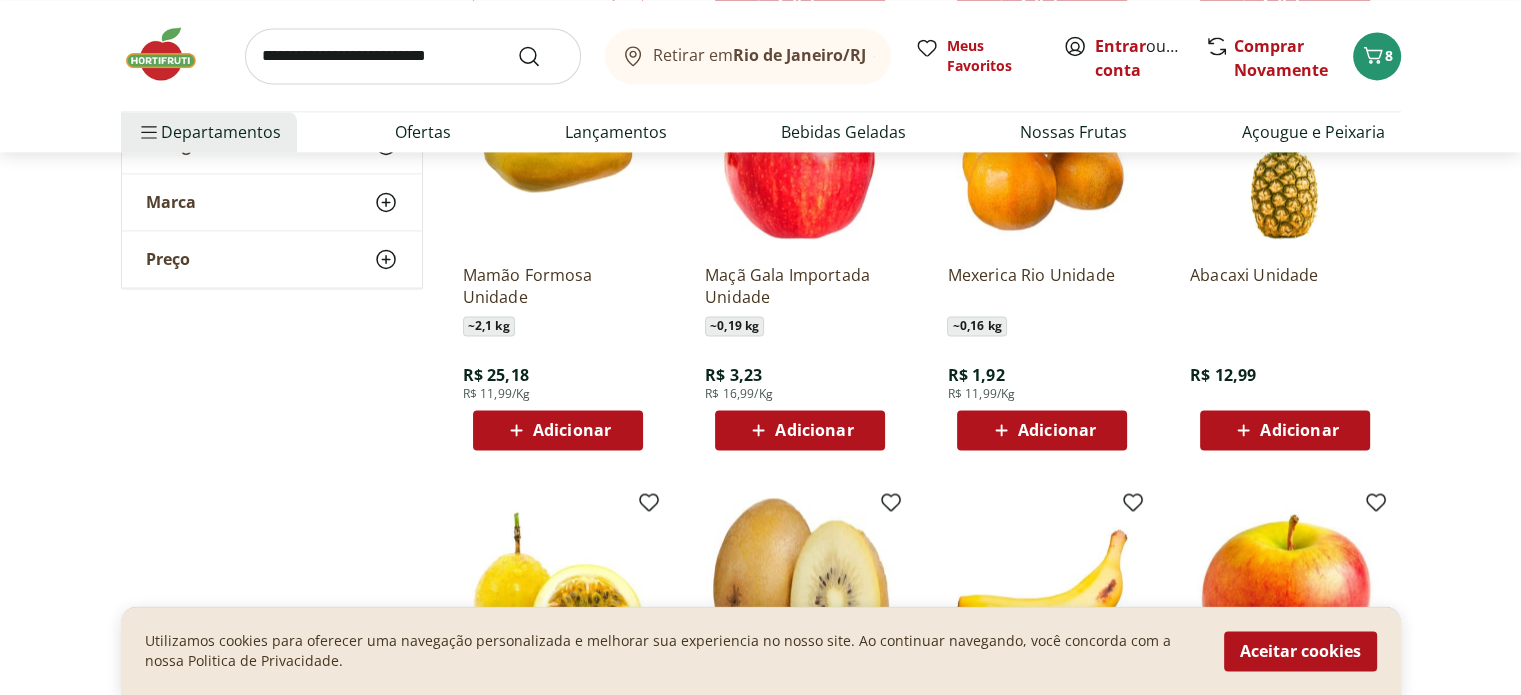 click on "Adicionar" at bounding box center (1057, 430) 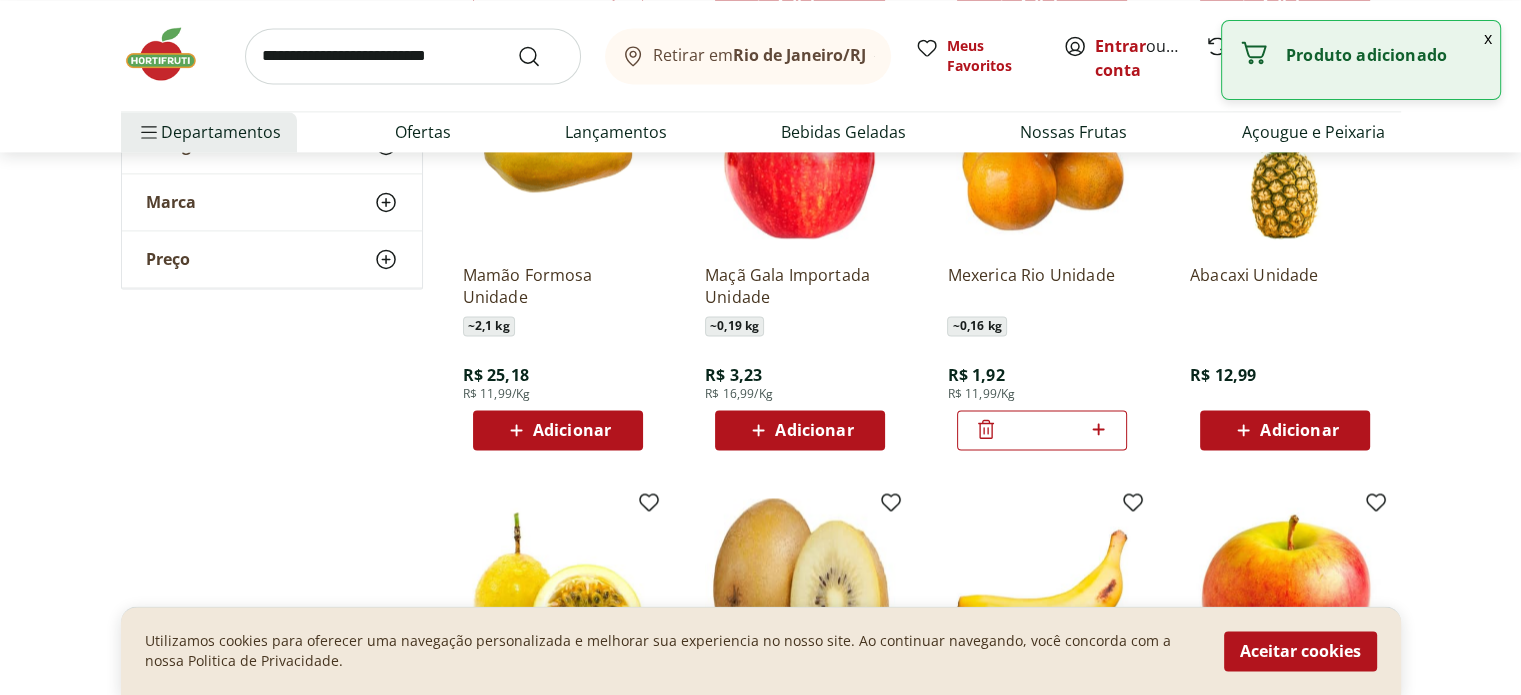click 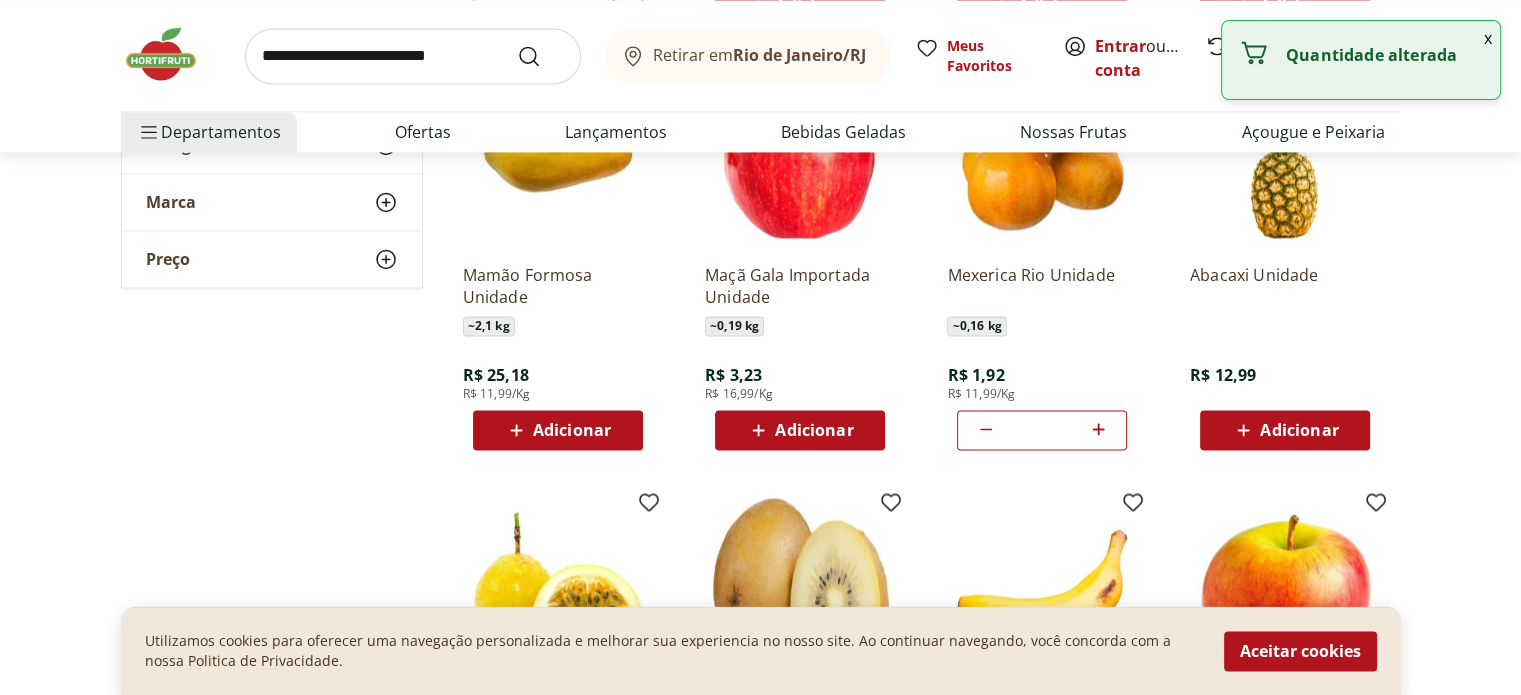 click 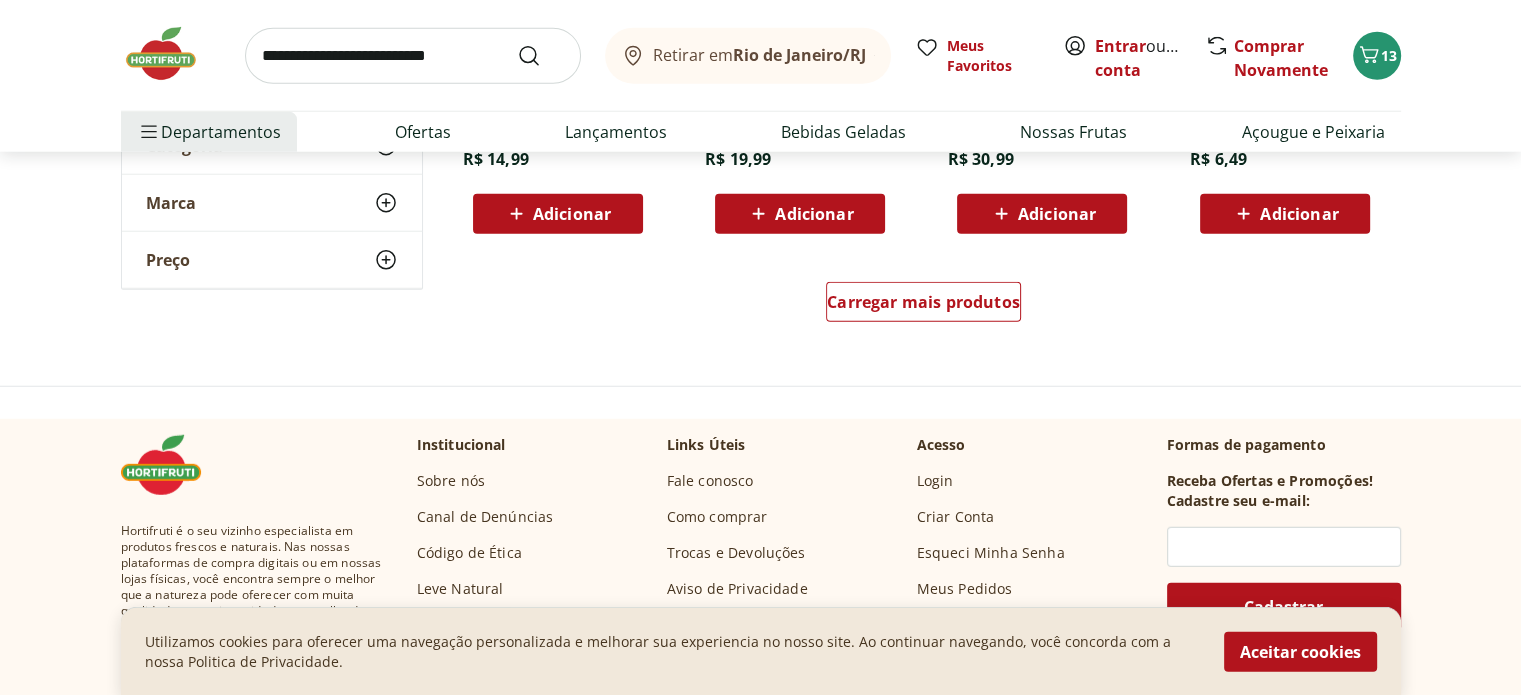 scroll, scrollTop: 5400, scrollLeft: 0, axis: vertical 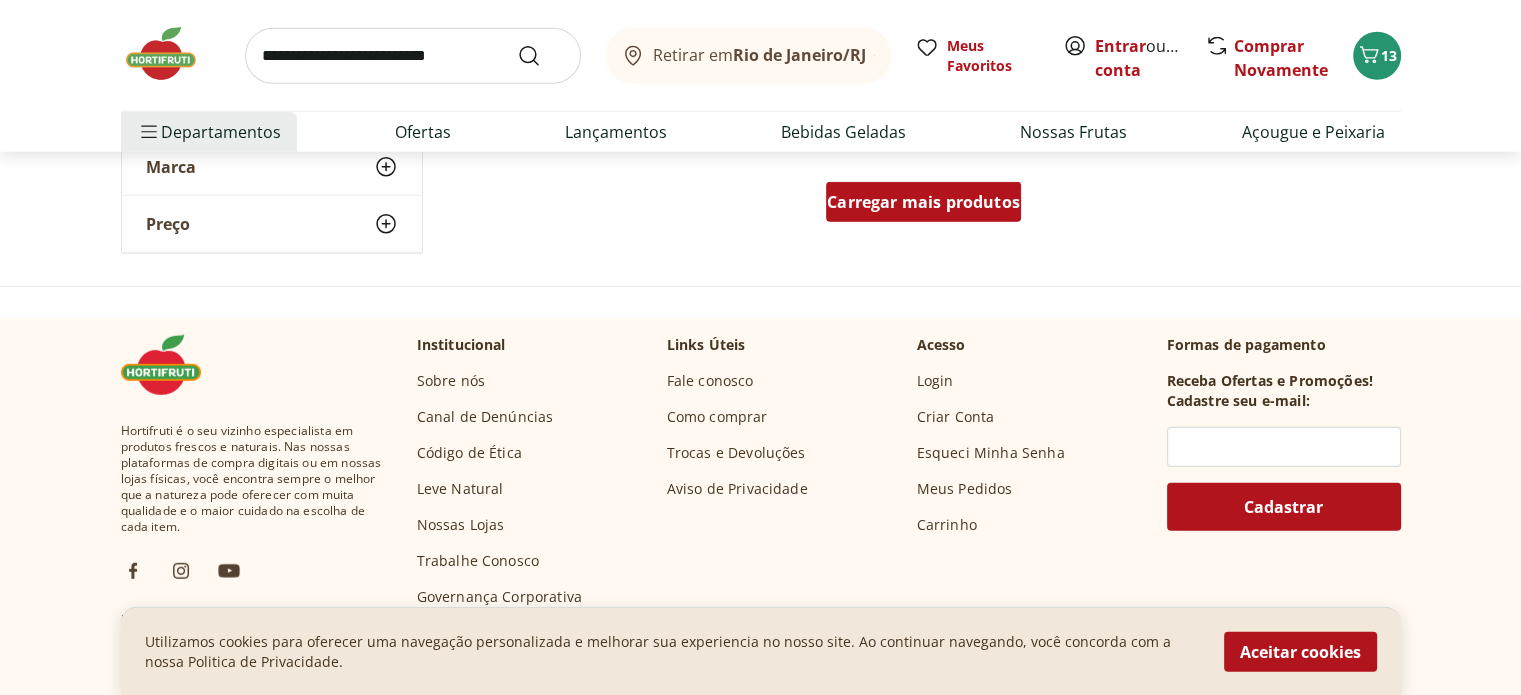 click on "Carregar mais produtos" at bounding box center (923, 202) 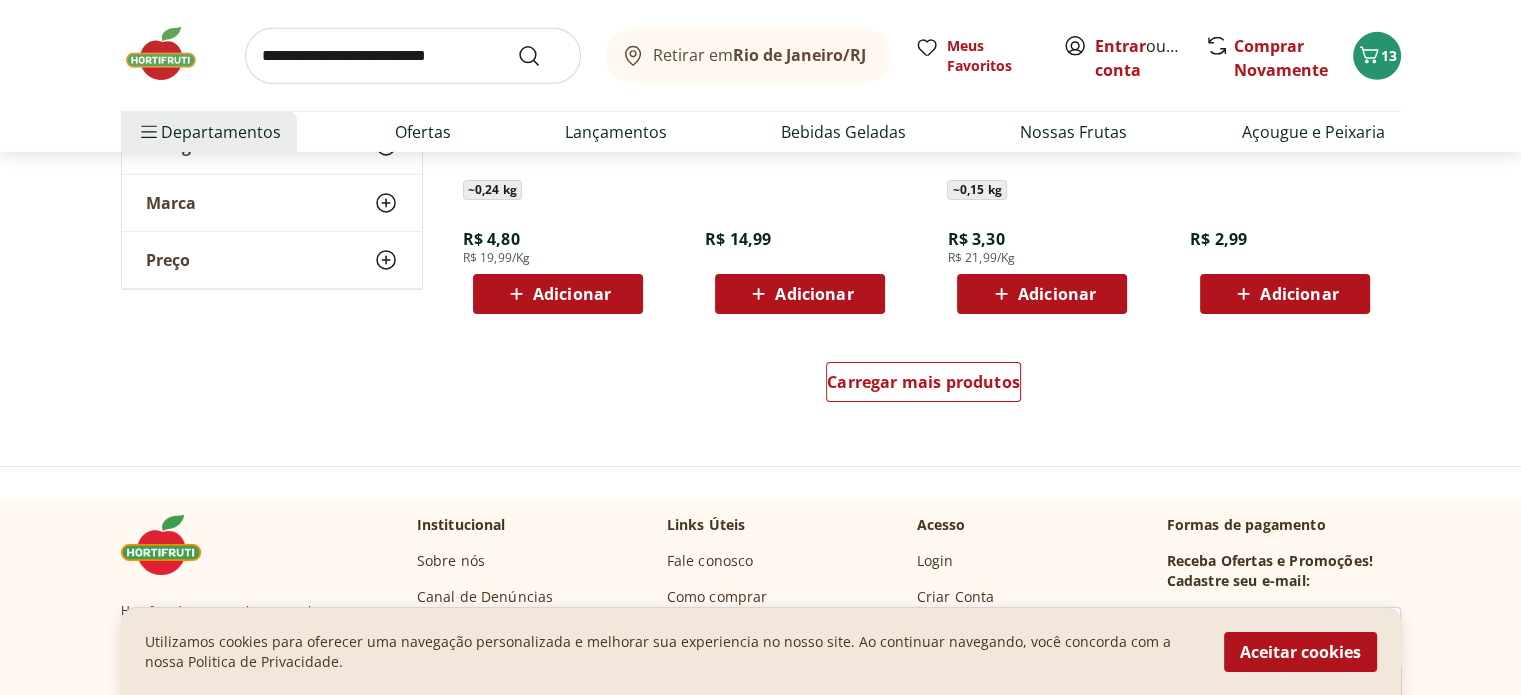 scroll, scrollTop: 6600, scrollLeft: 0, axis: vertical 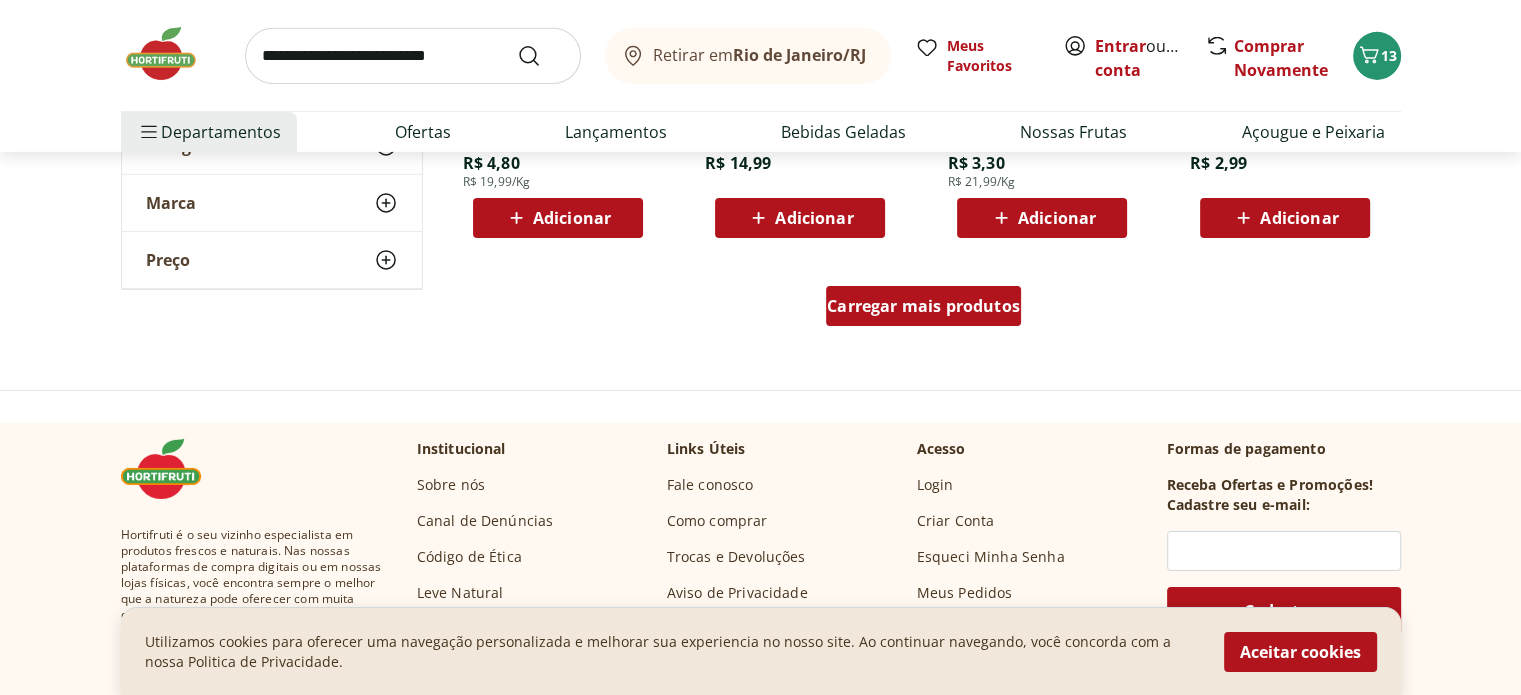 click on "Carregar mais produtos" at bounding box center (923, 306) 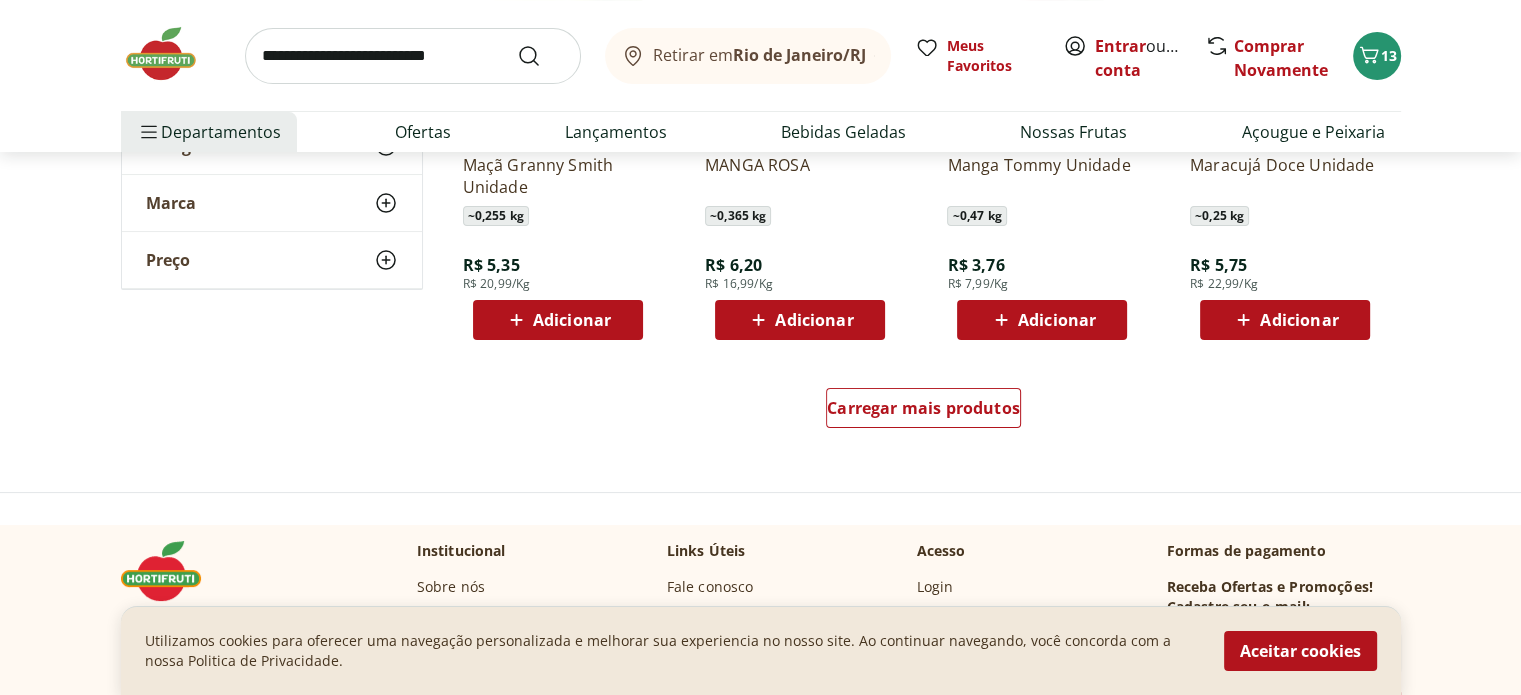 scroll, scrollTop: 7800, scrollLeft: 0, axis: vertical 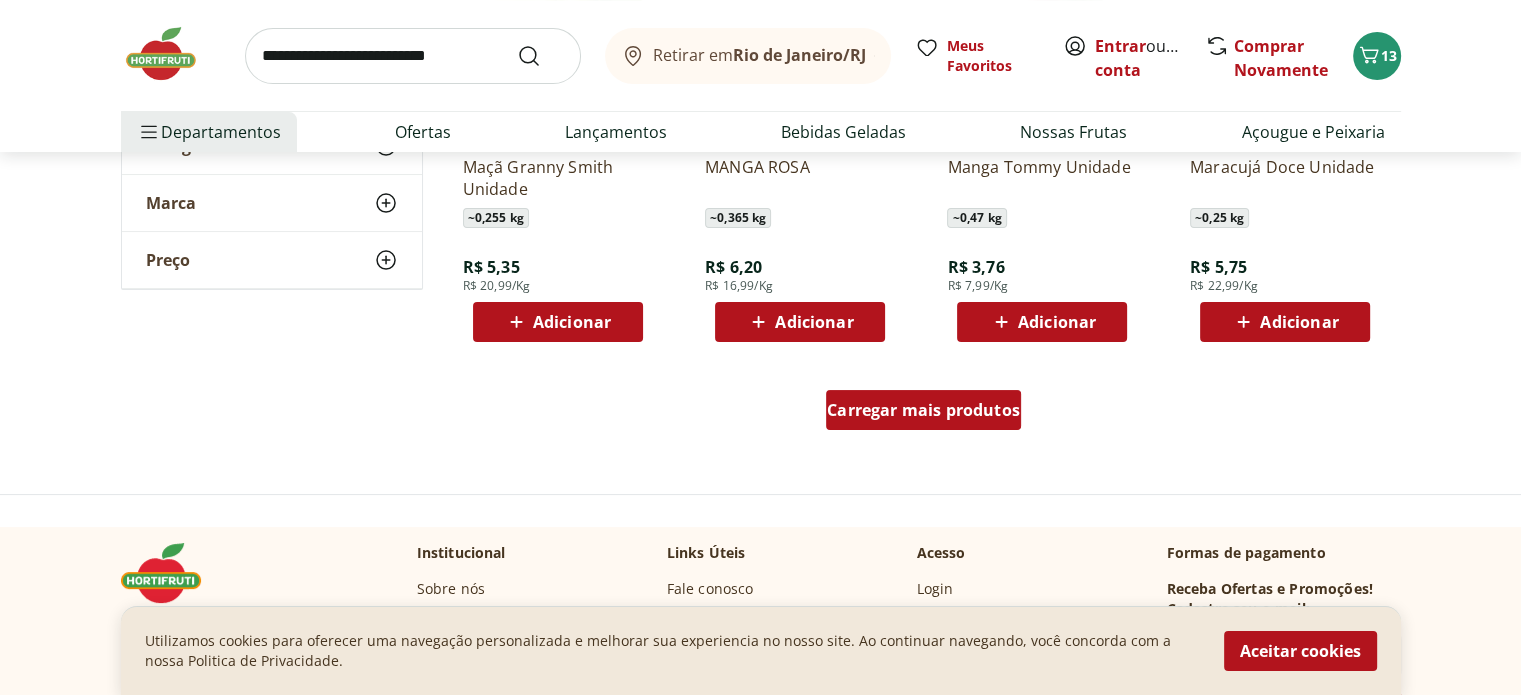 click on "Carregar mais produtos" at bounding box center (923, 410) 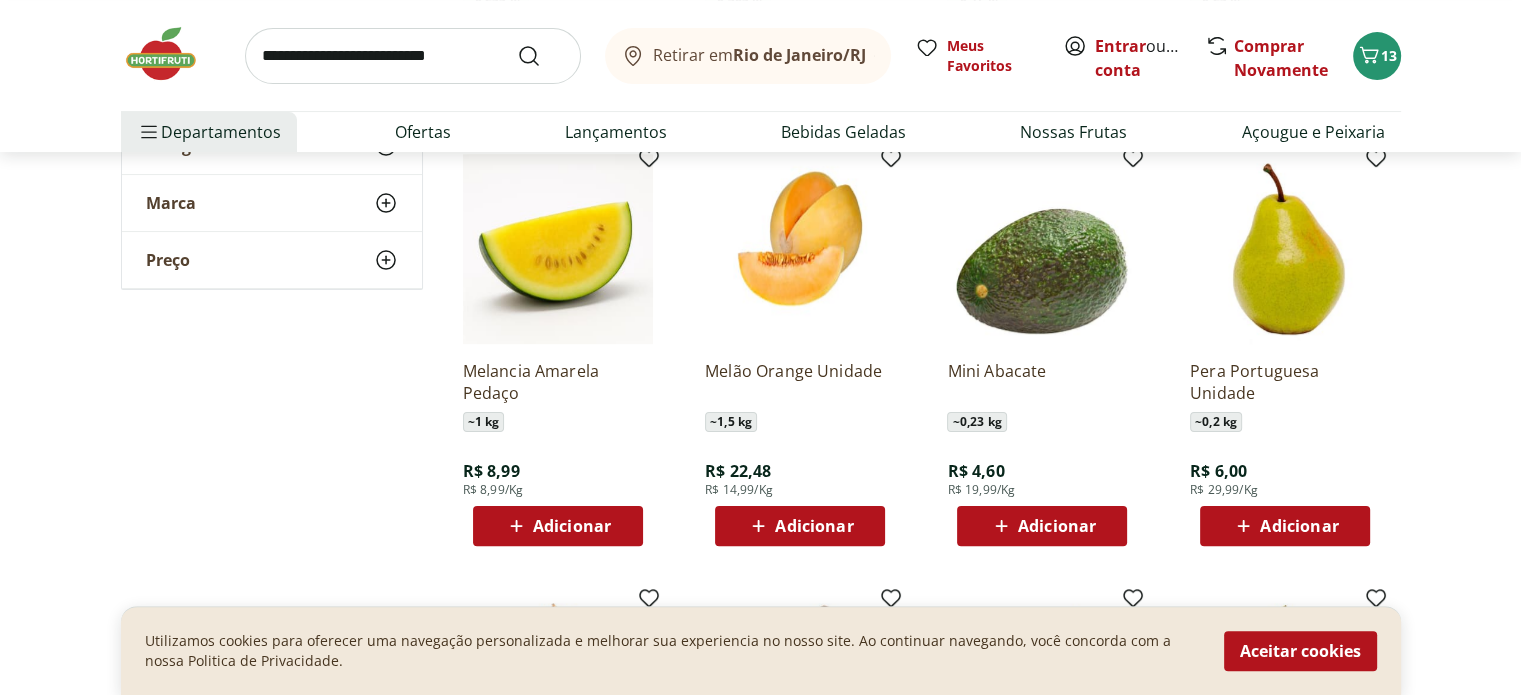 scroll, scrollTop: 8100, scrollLeft: 0, axis: vertical 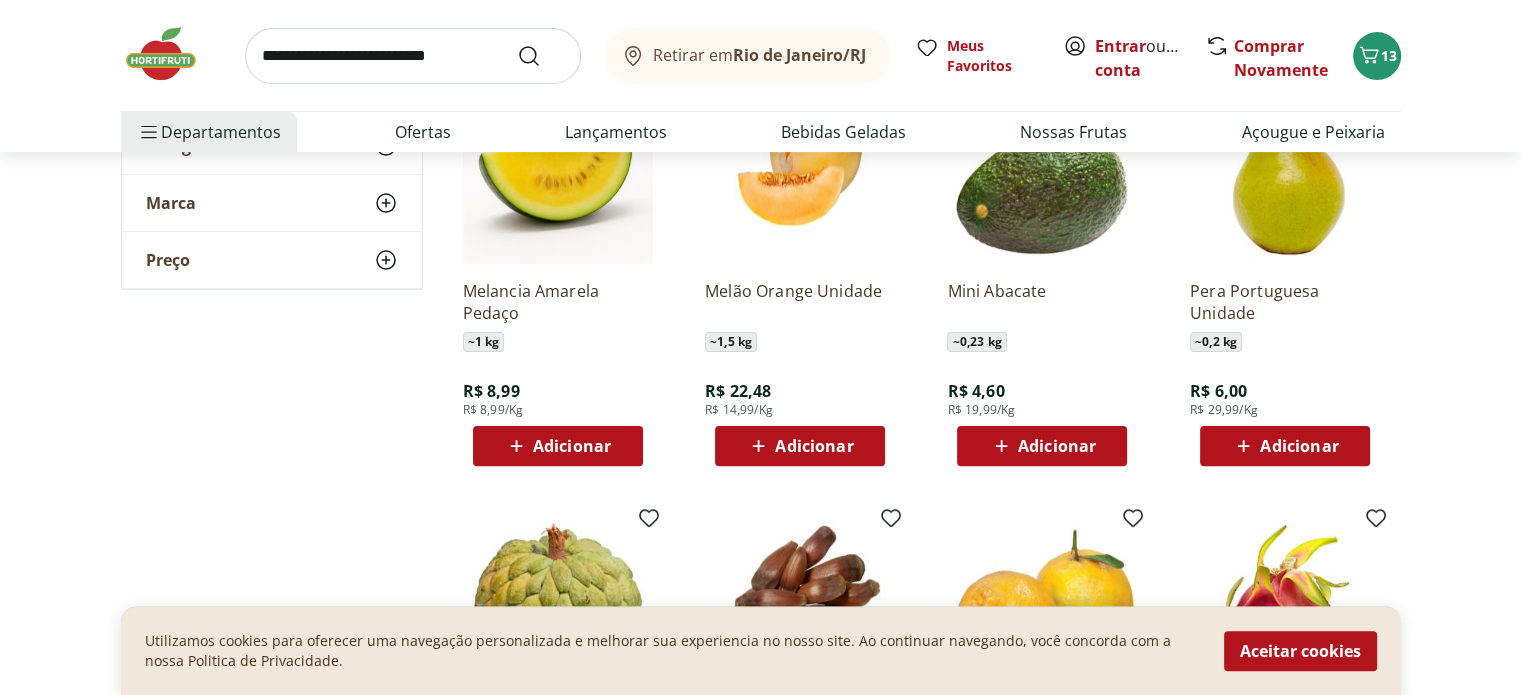 click on "Adicionar" at bounding box center (1057, 446) 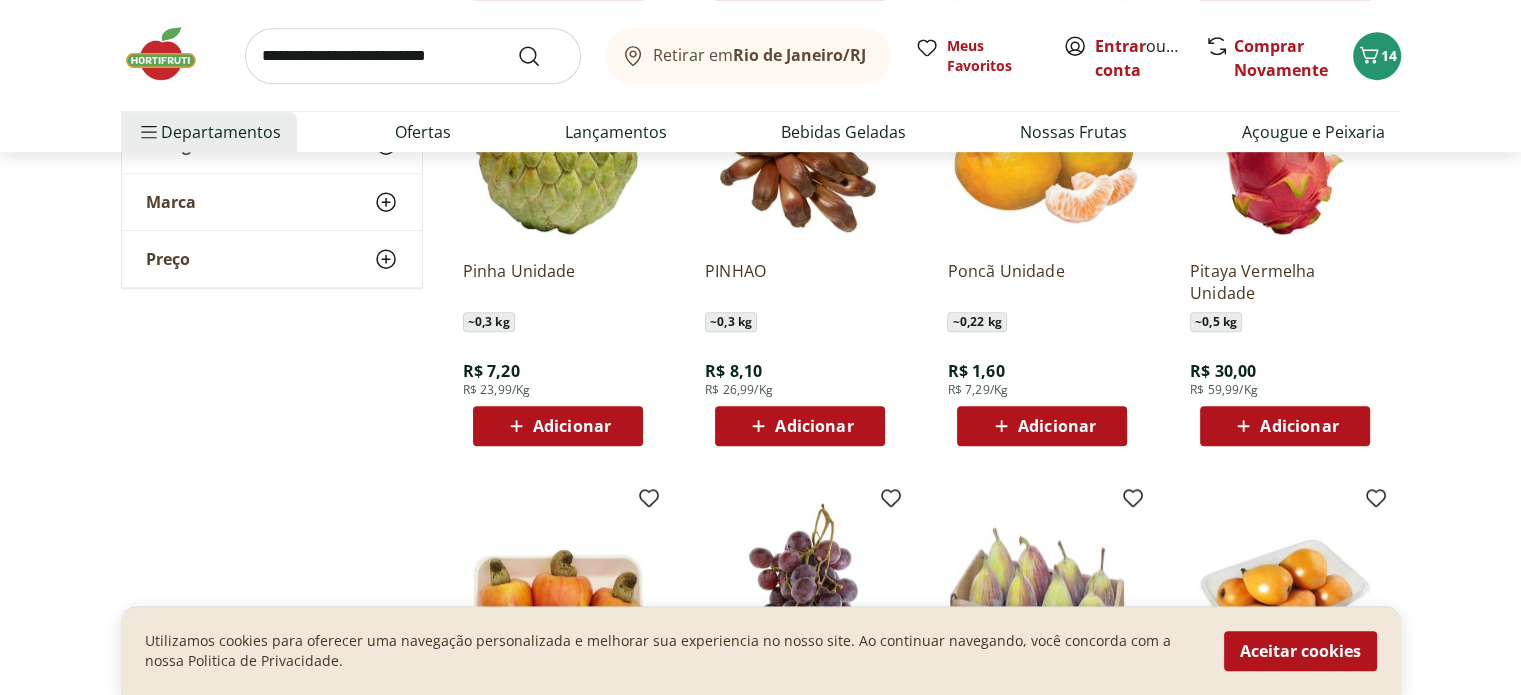 scroll, scrollTop: 8600, scrollLeft: 0, axis: vertical 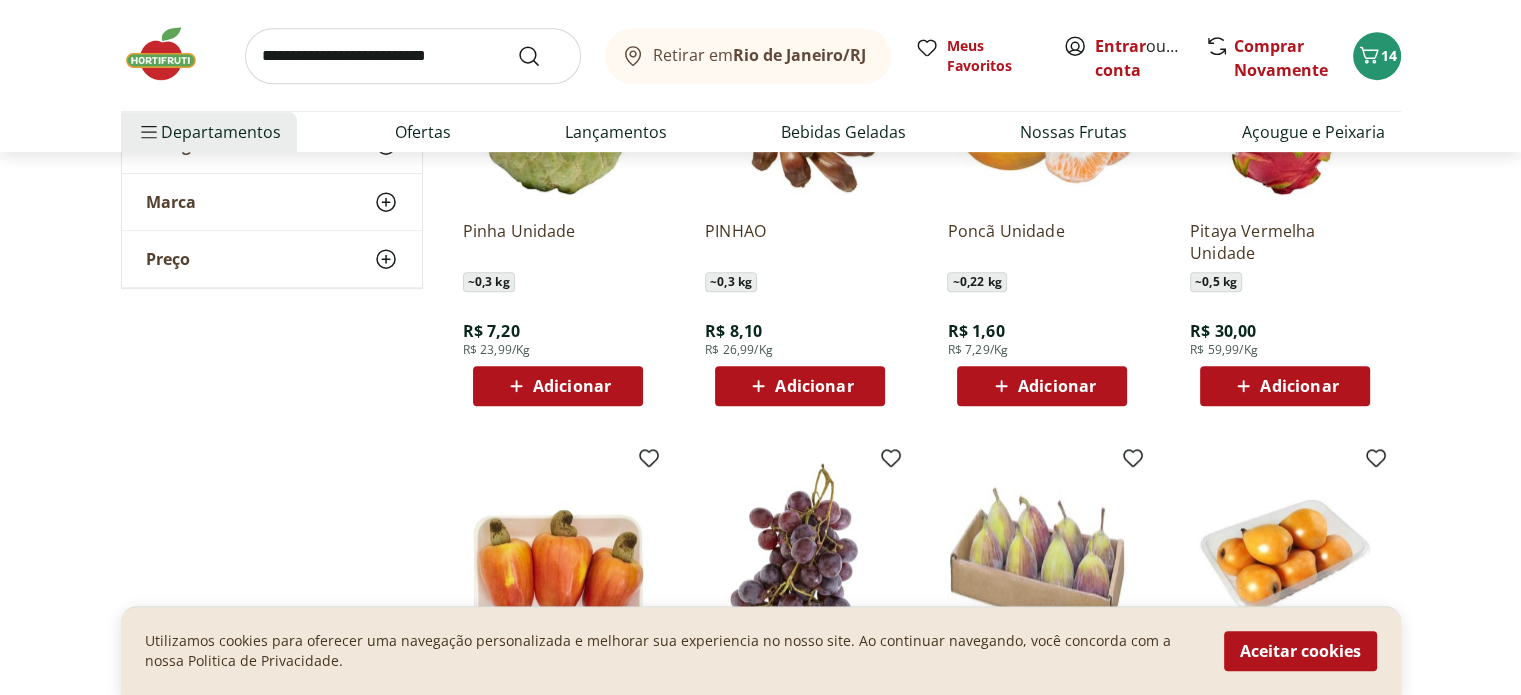 click on "Adicionar" at bounding box center [1057, 386] 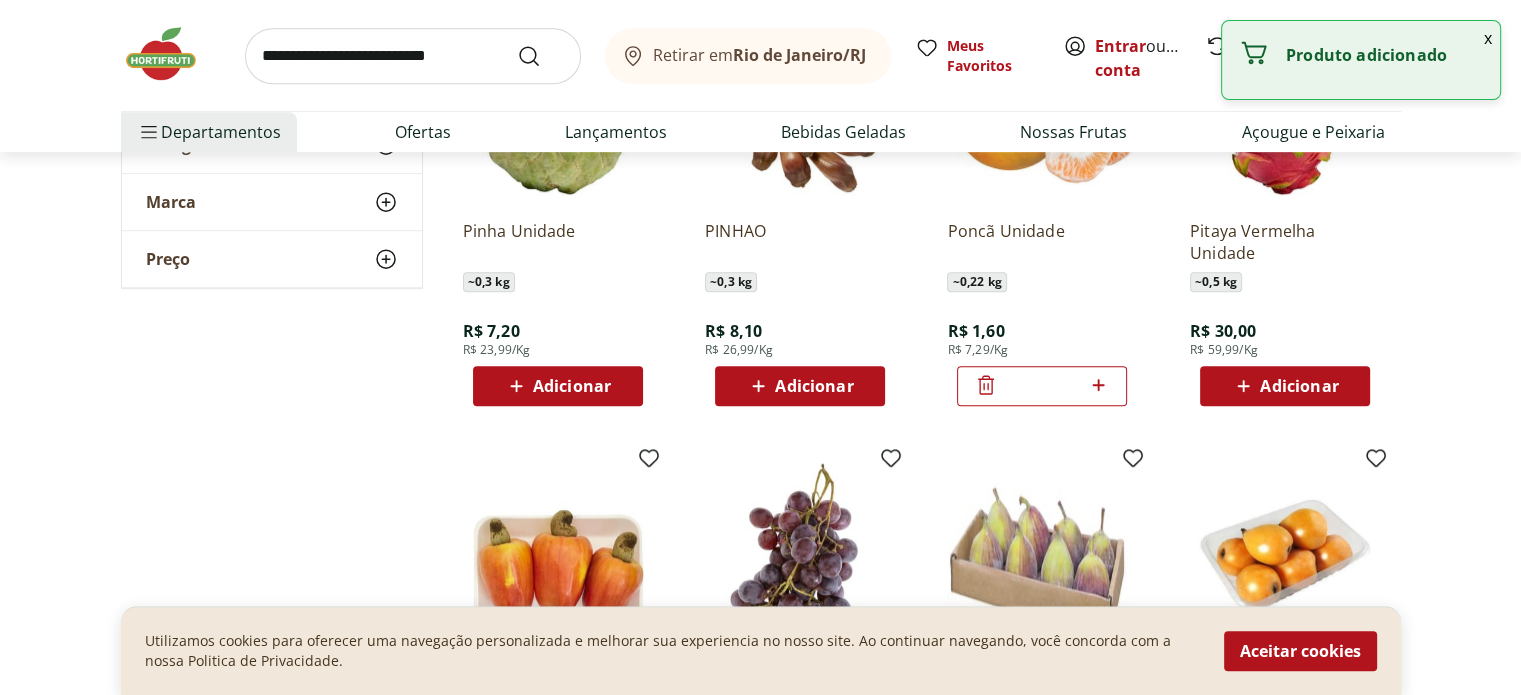click 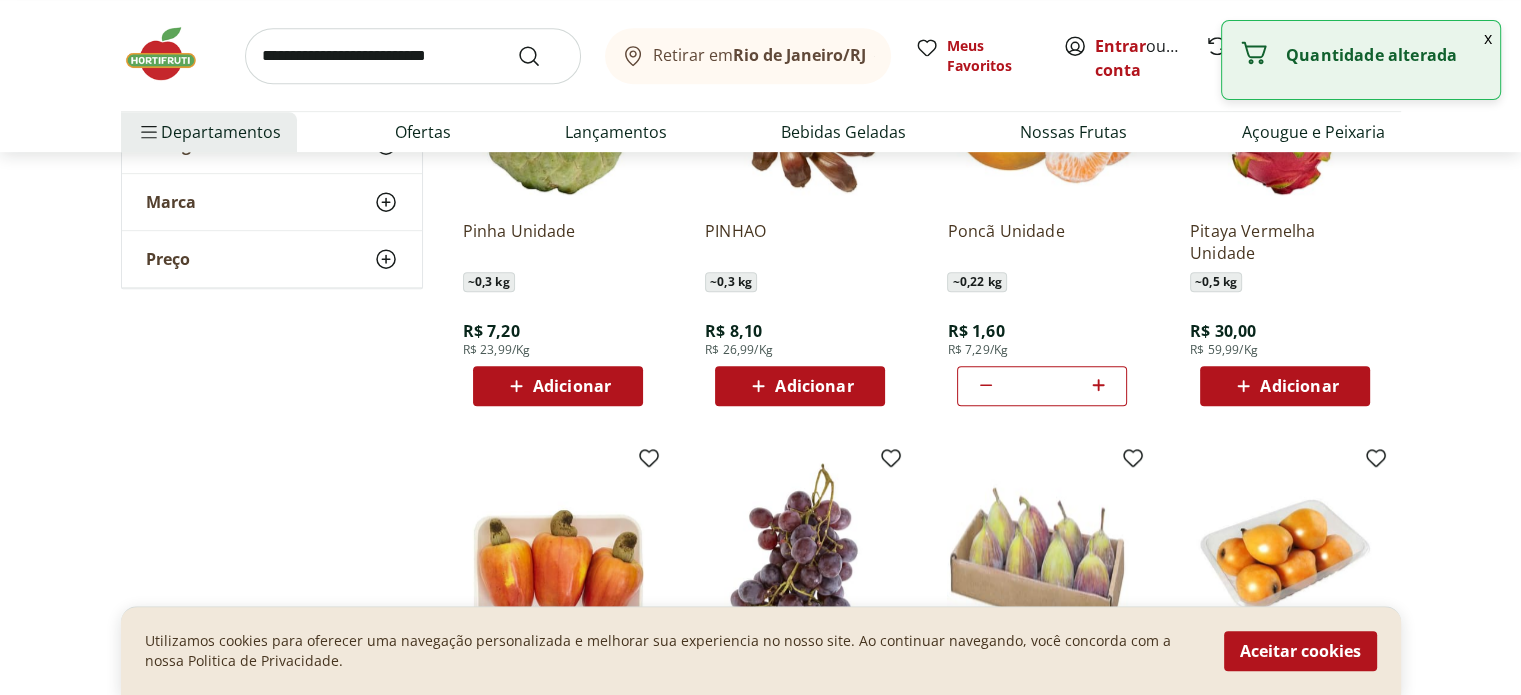 click 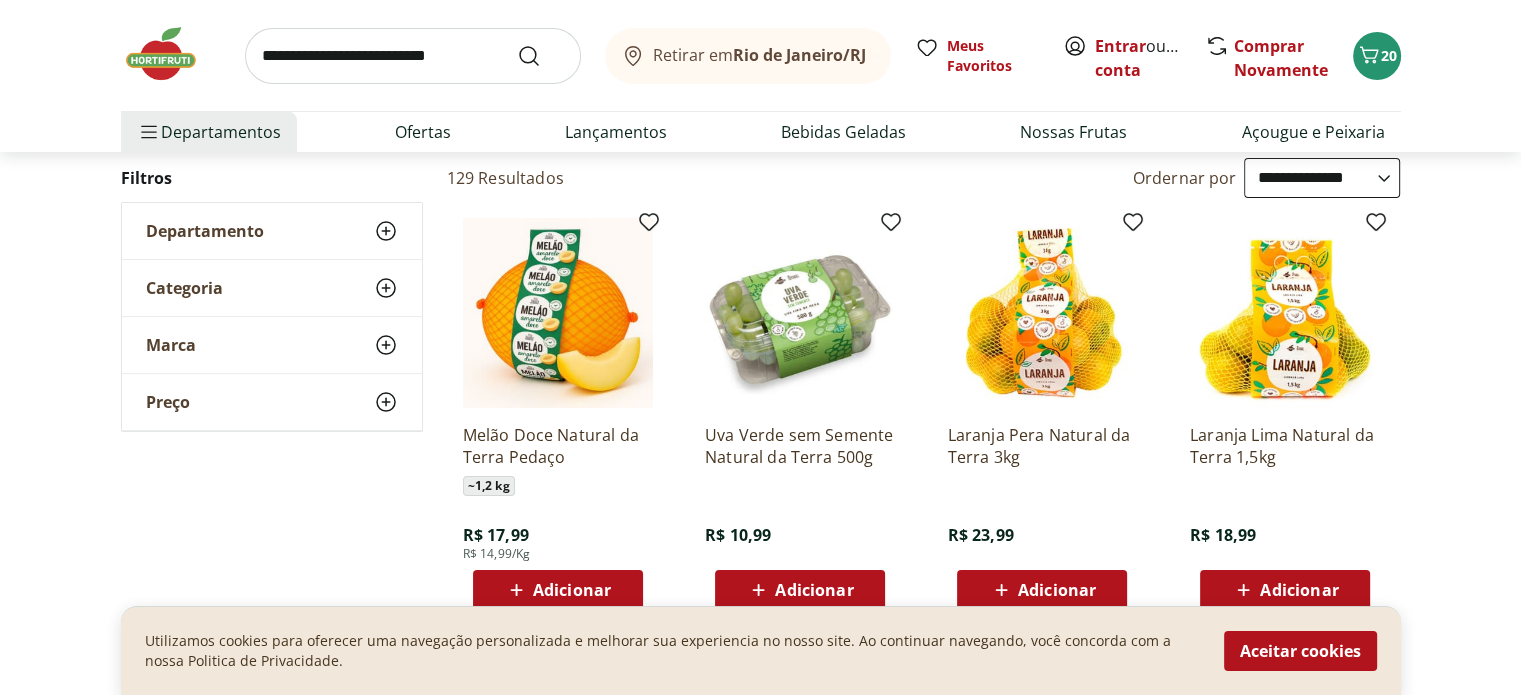 scroll, scrollTop: 0, scrollLeft: 0, axis: both 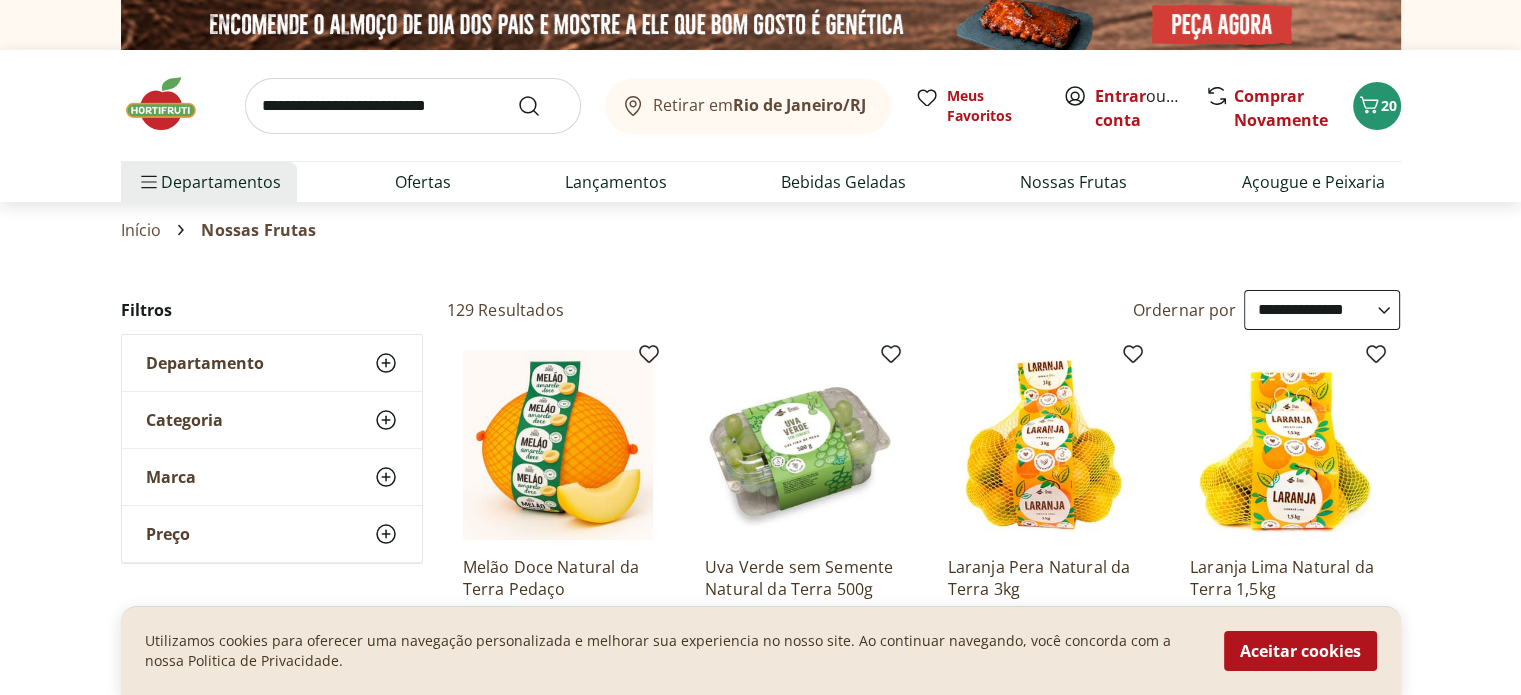 click on "Departamento" at bounding box center [272, 363] 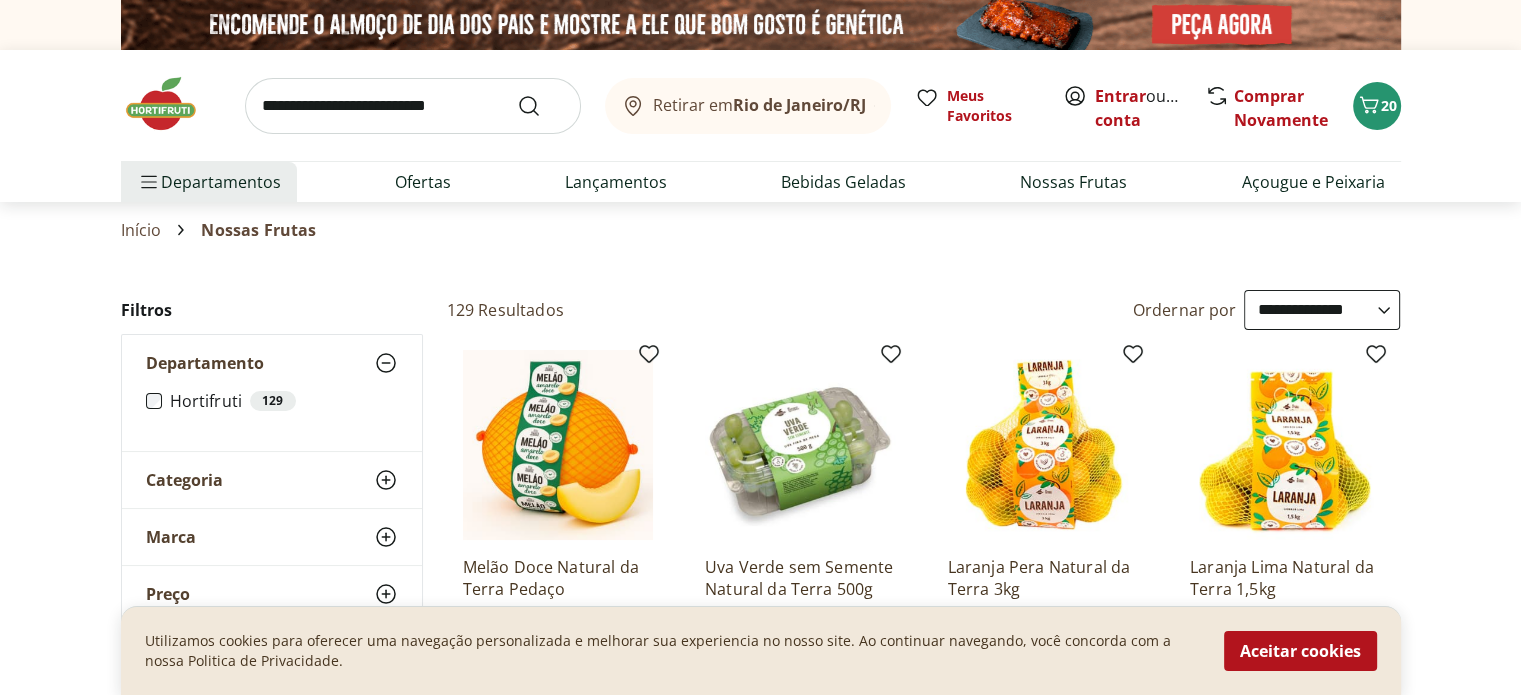 click on "Hortifruti   129" at bounding box center (284, 401) 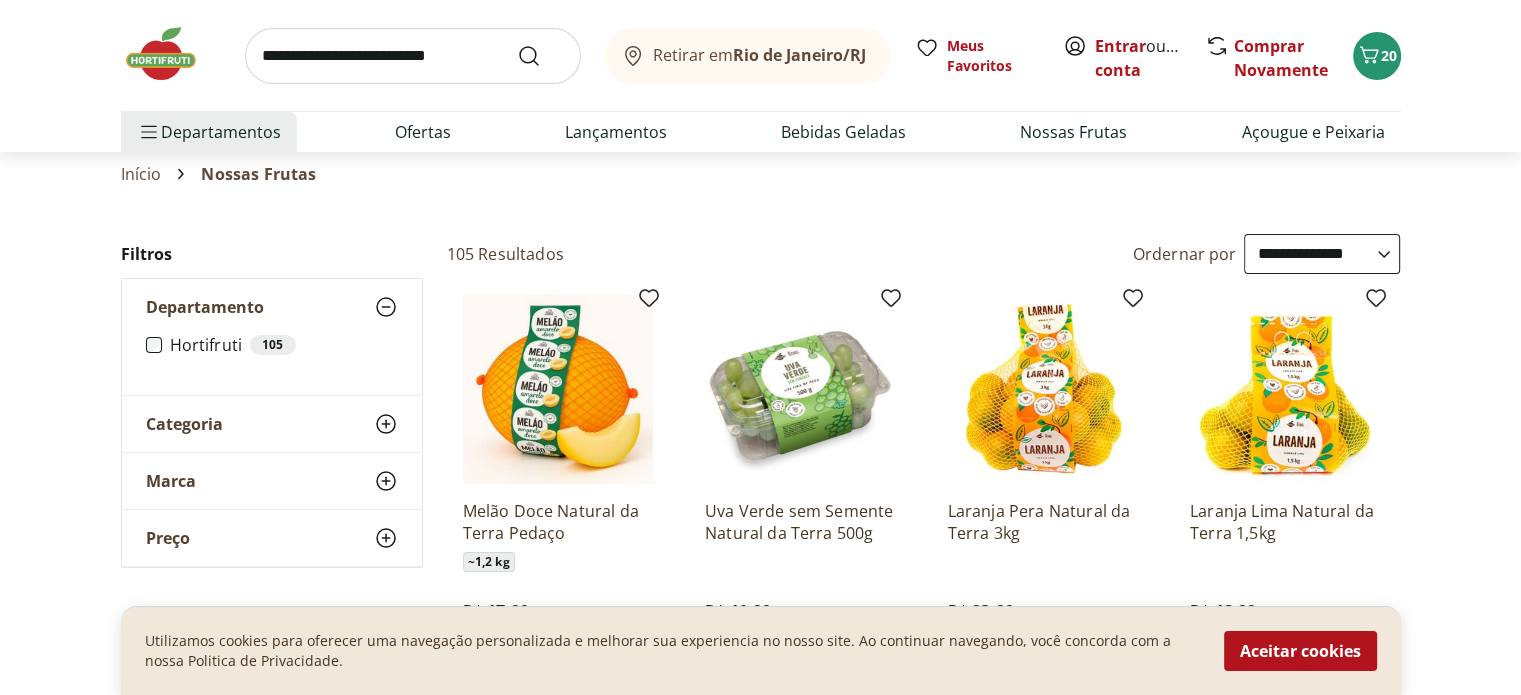 scroll, scrollTop: 200, scrollLeft: 0, axis: vertical 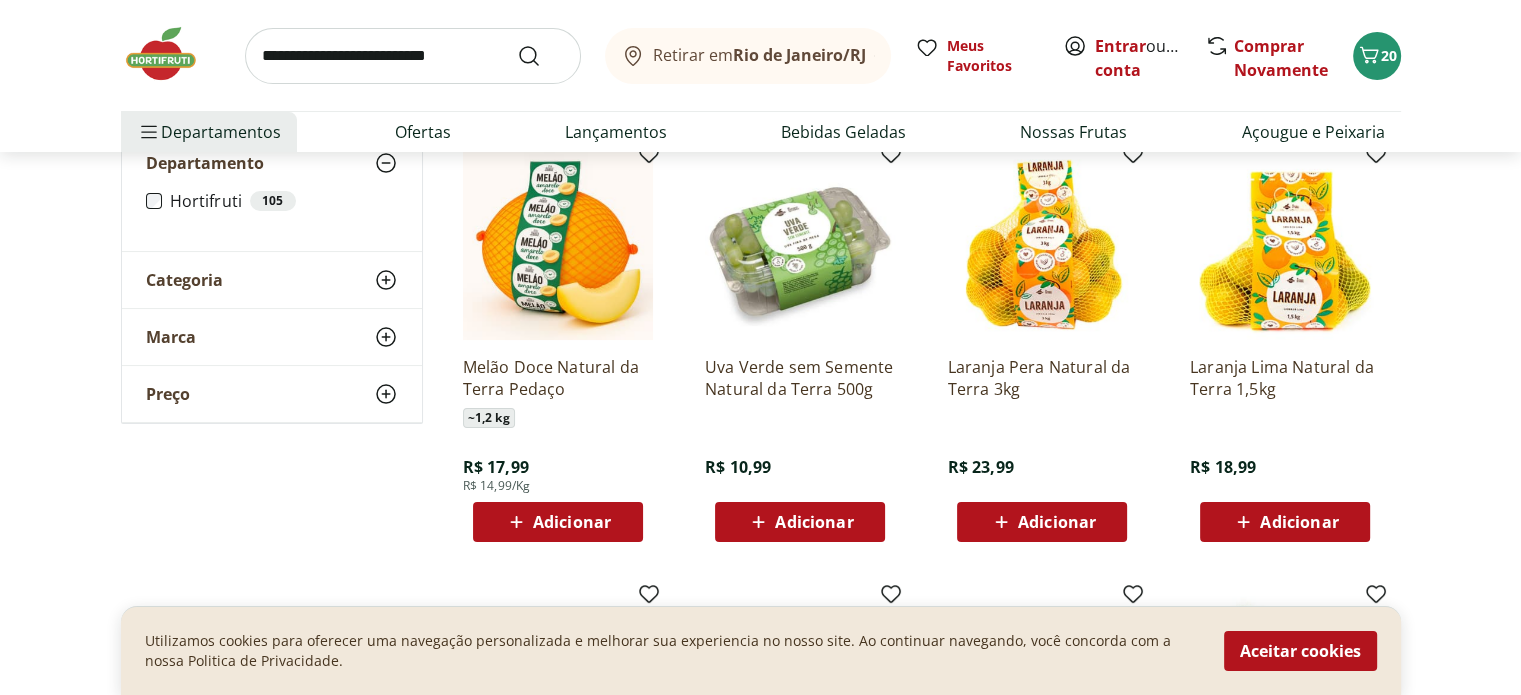click 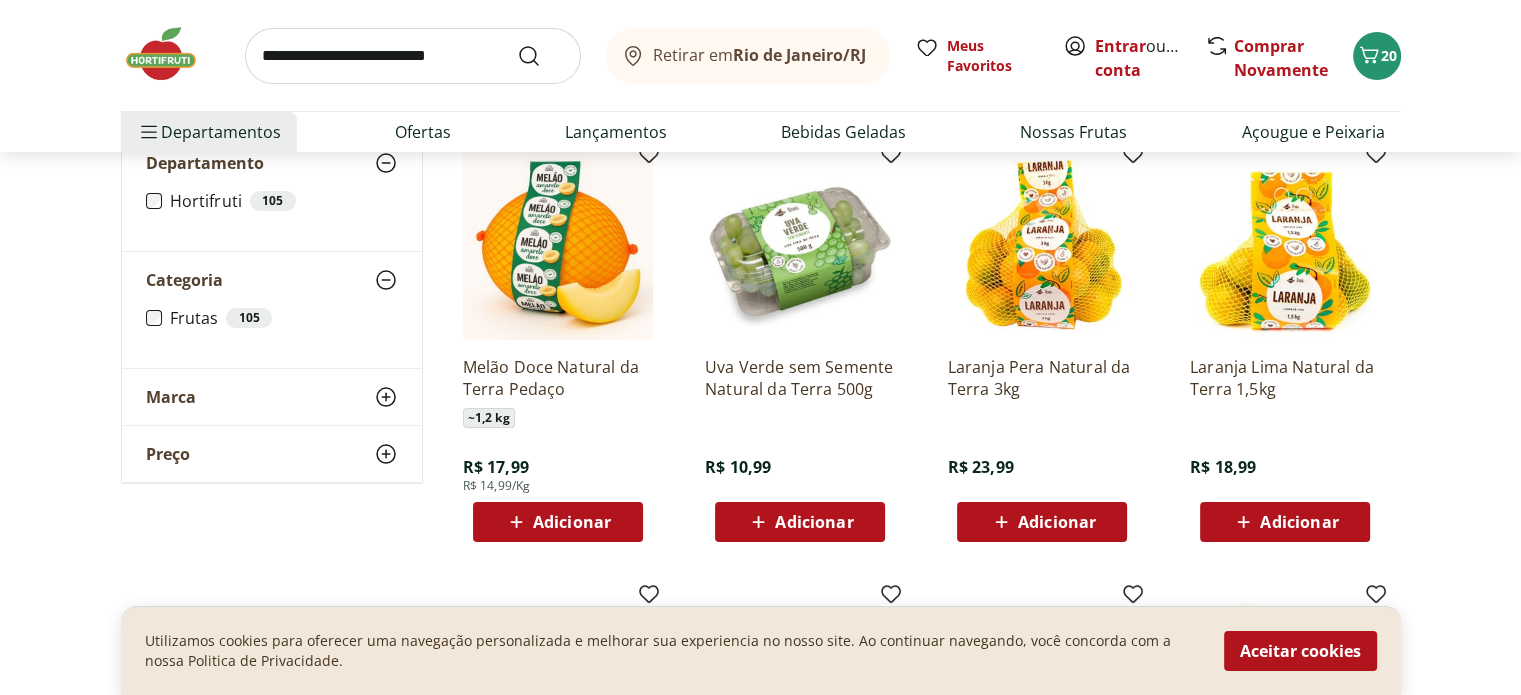 click 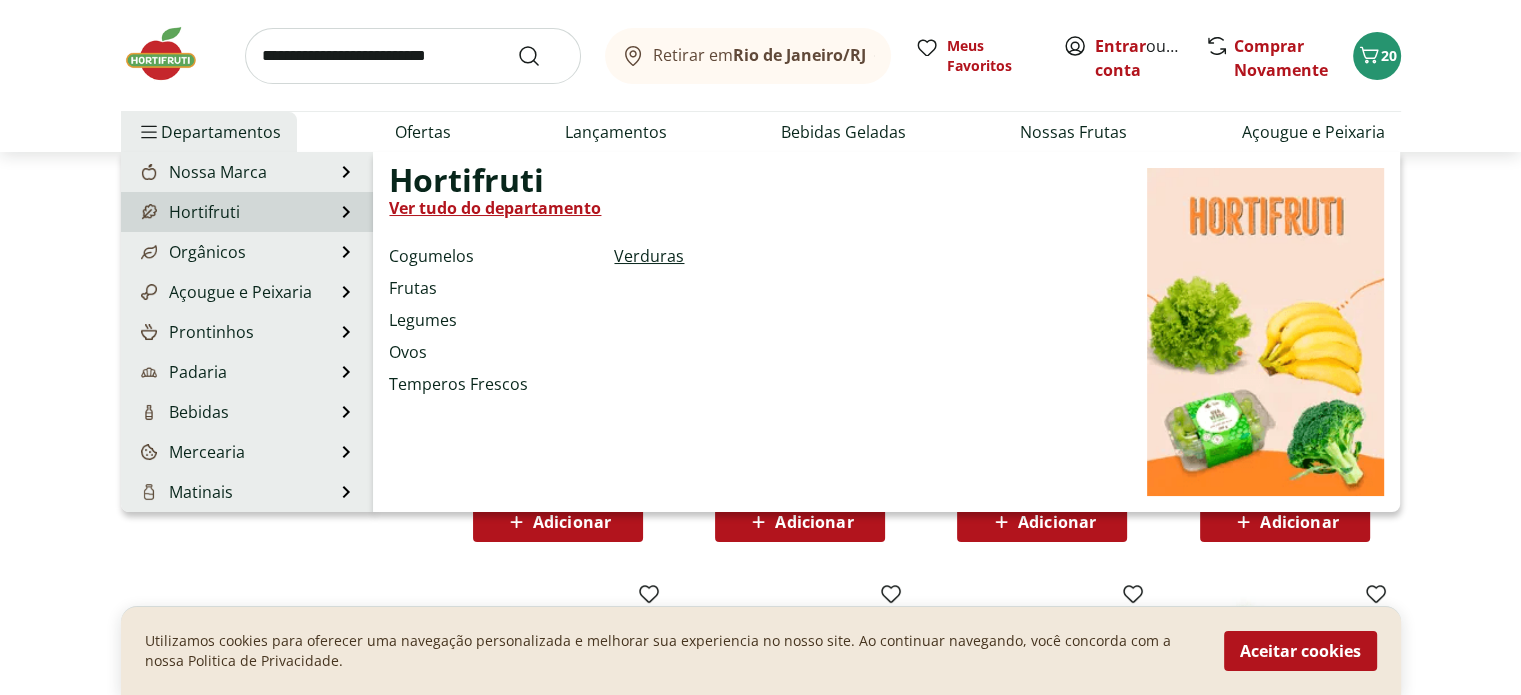 click on "Verduras" at bounding box center [649, 256] 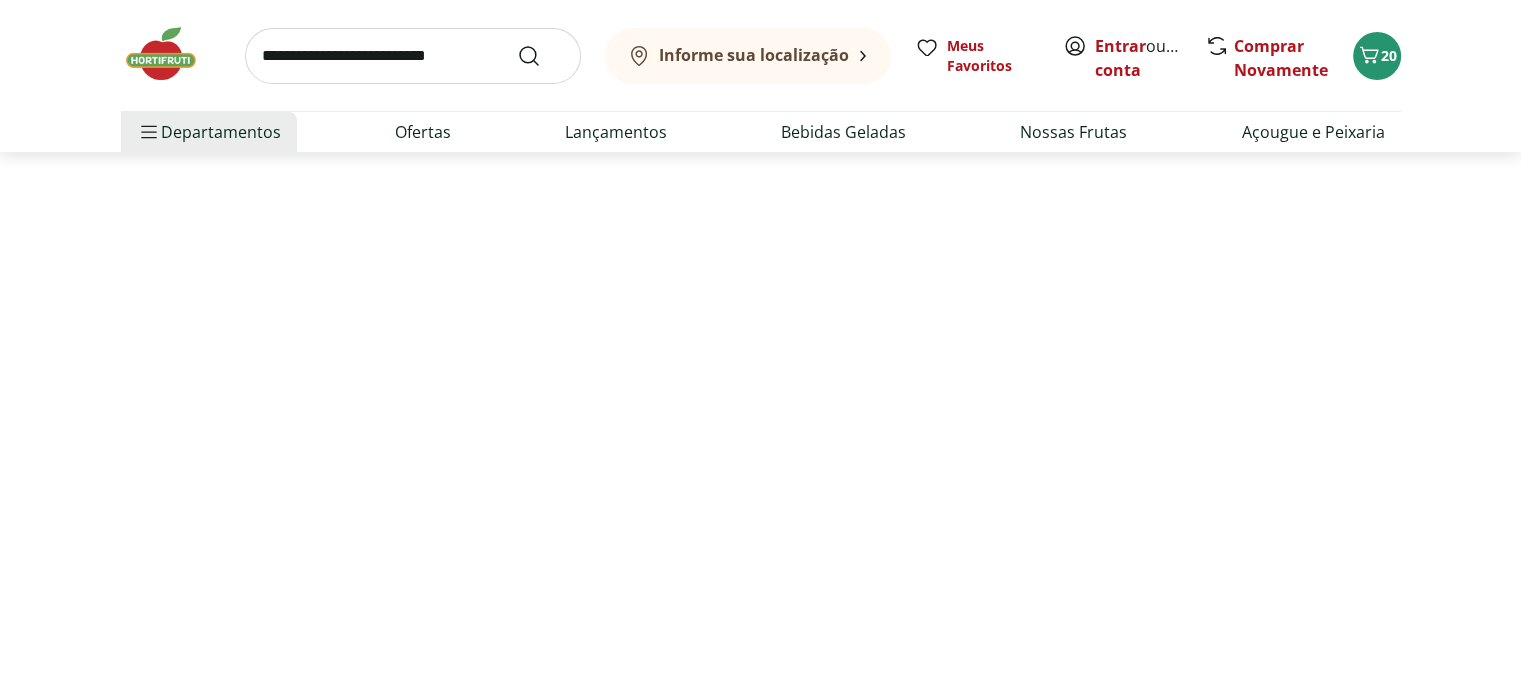 scroll, scrollTop: 0, scrollLeft: 0, axis: both 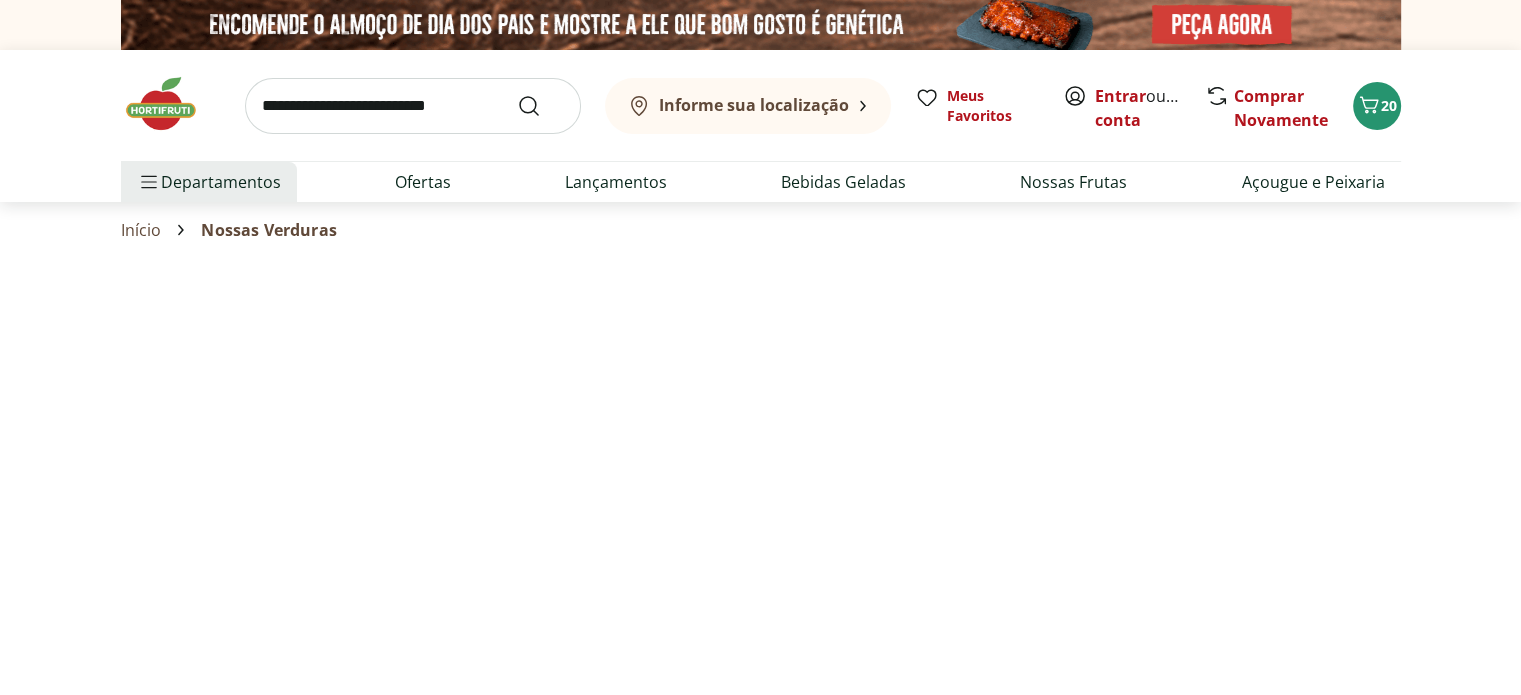 select on "**********" 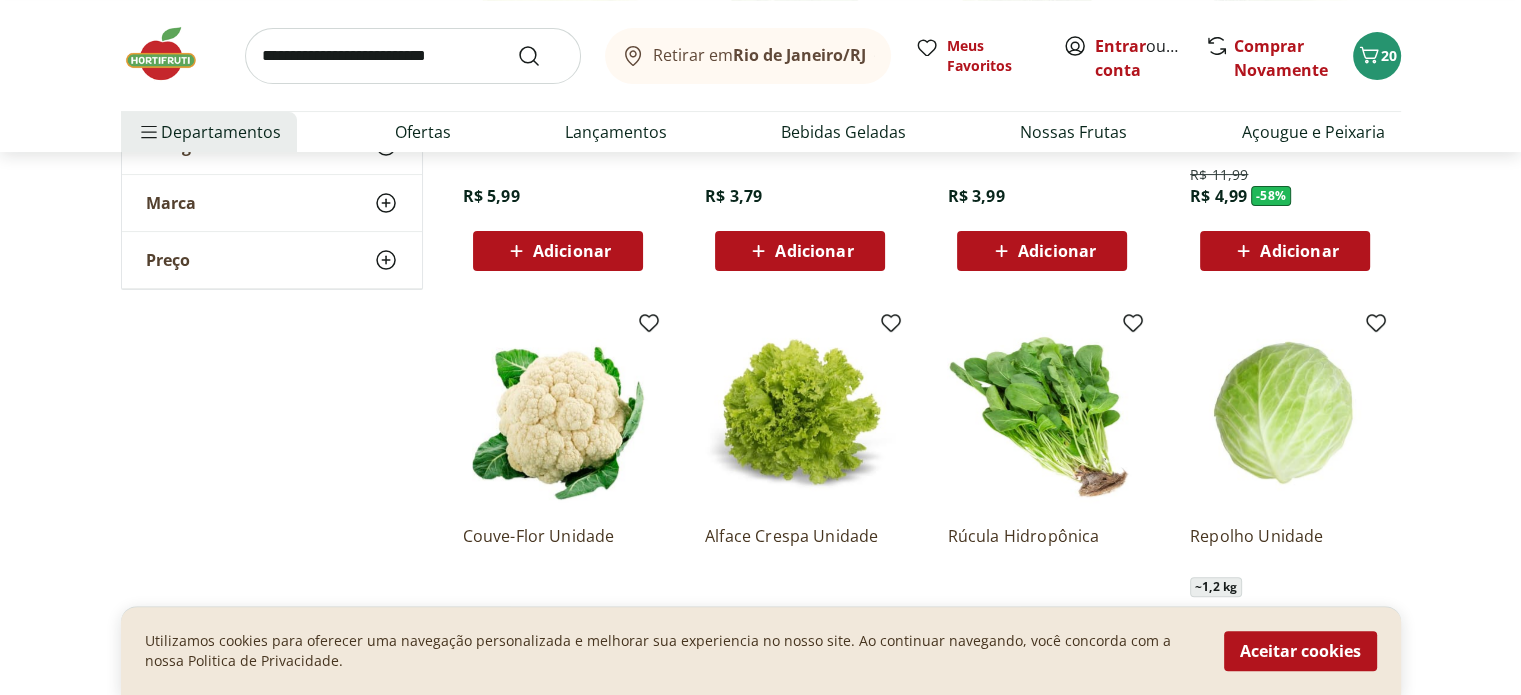 scroll, scrollTop: 500, scrollLeft: 0, axis: vertical 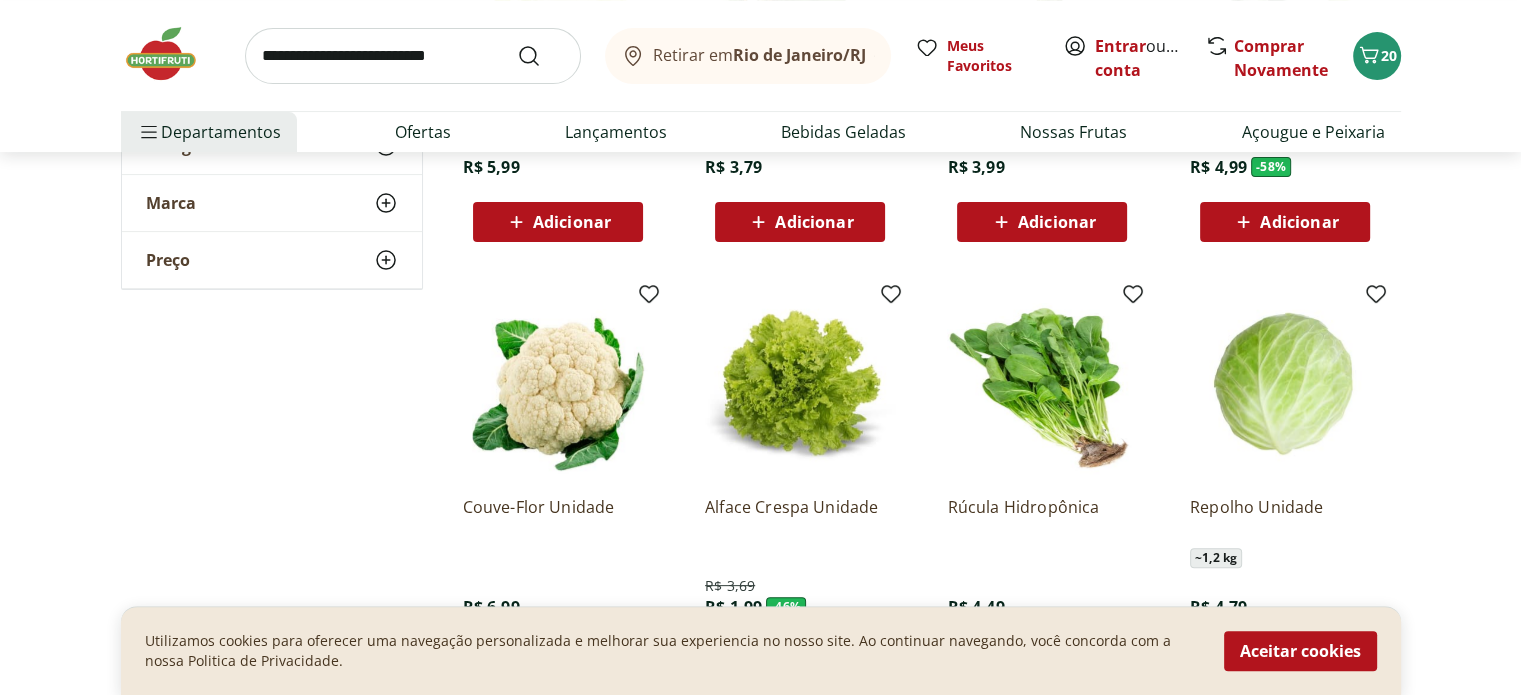 click on "Adicionar" at bounding box center [1299, 222] 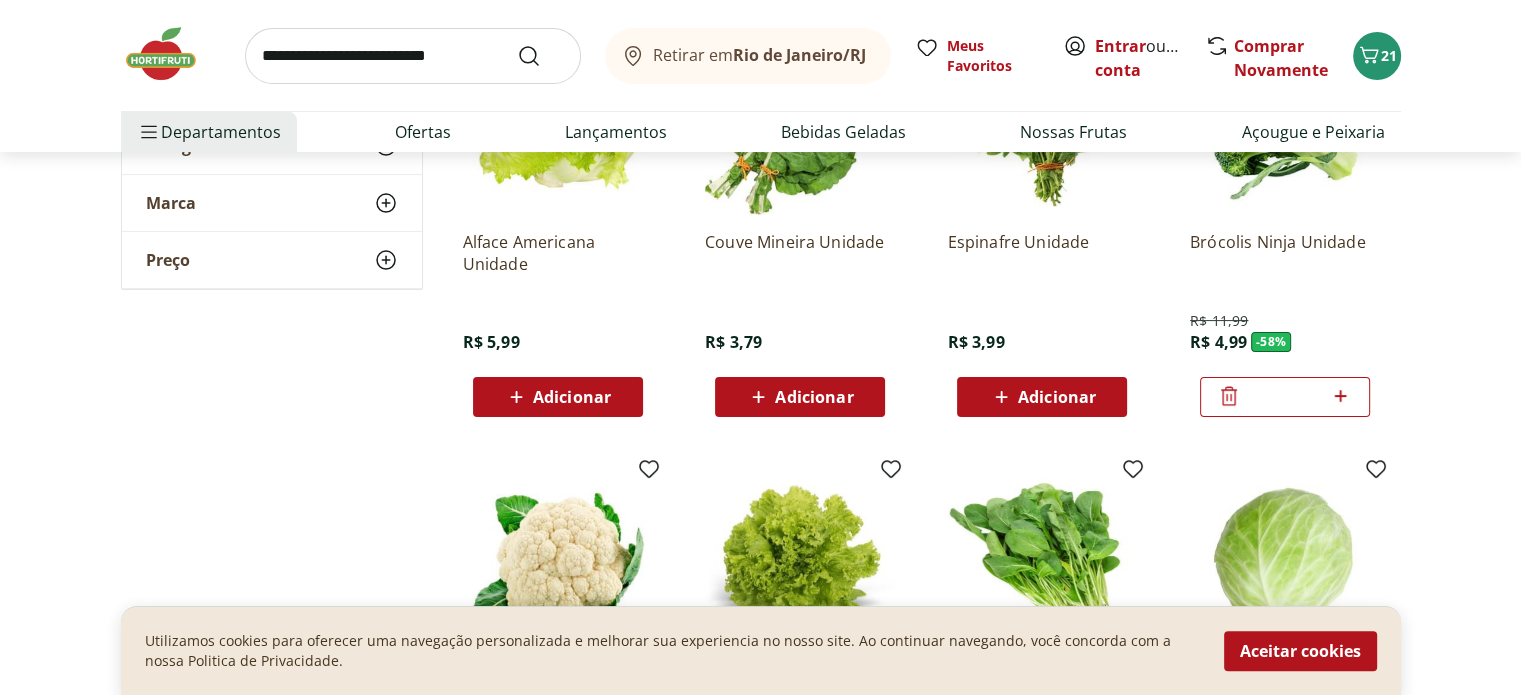 scroll, scrollTop: 0, scrollLeft: 0, axis: both 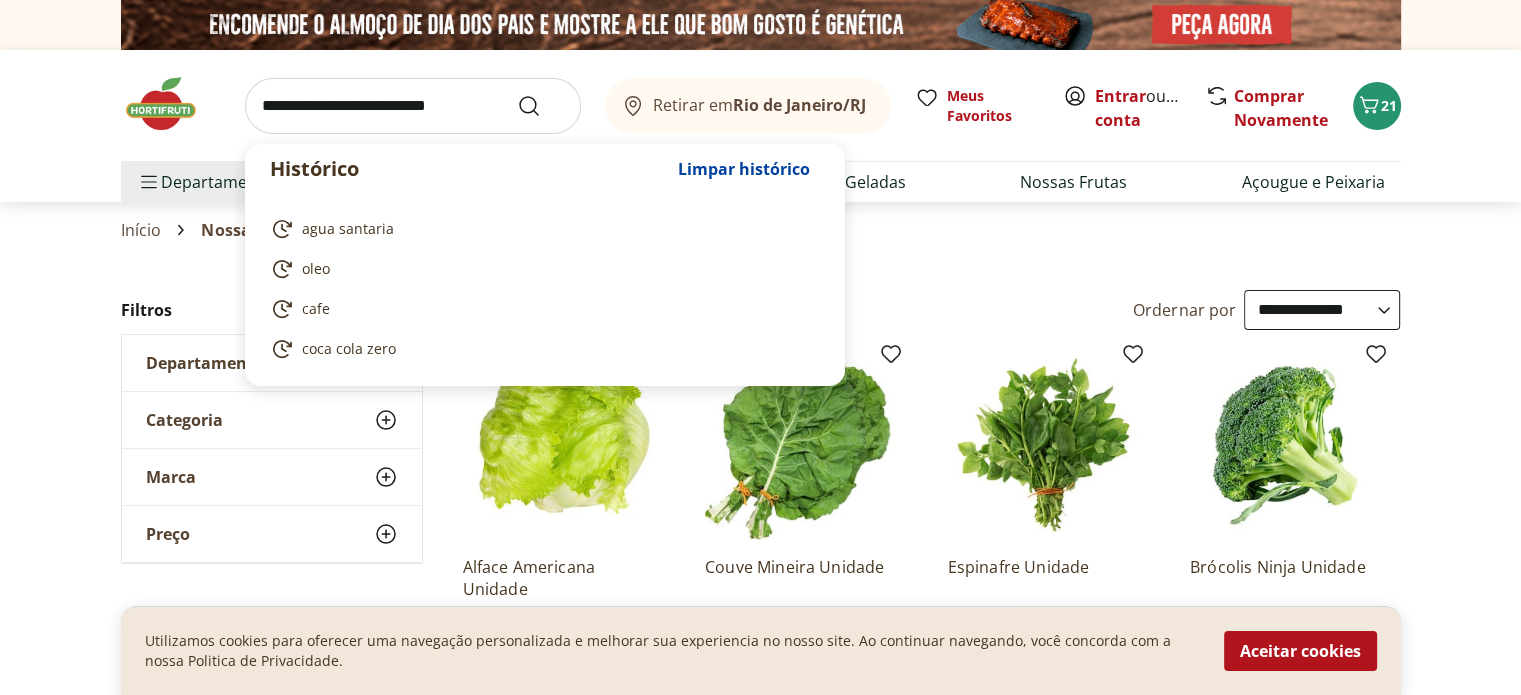 click at bounding box center (413, 106) 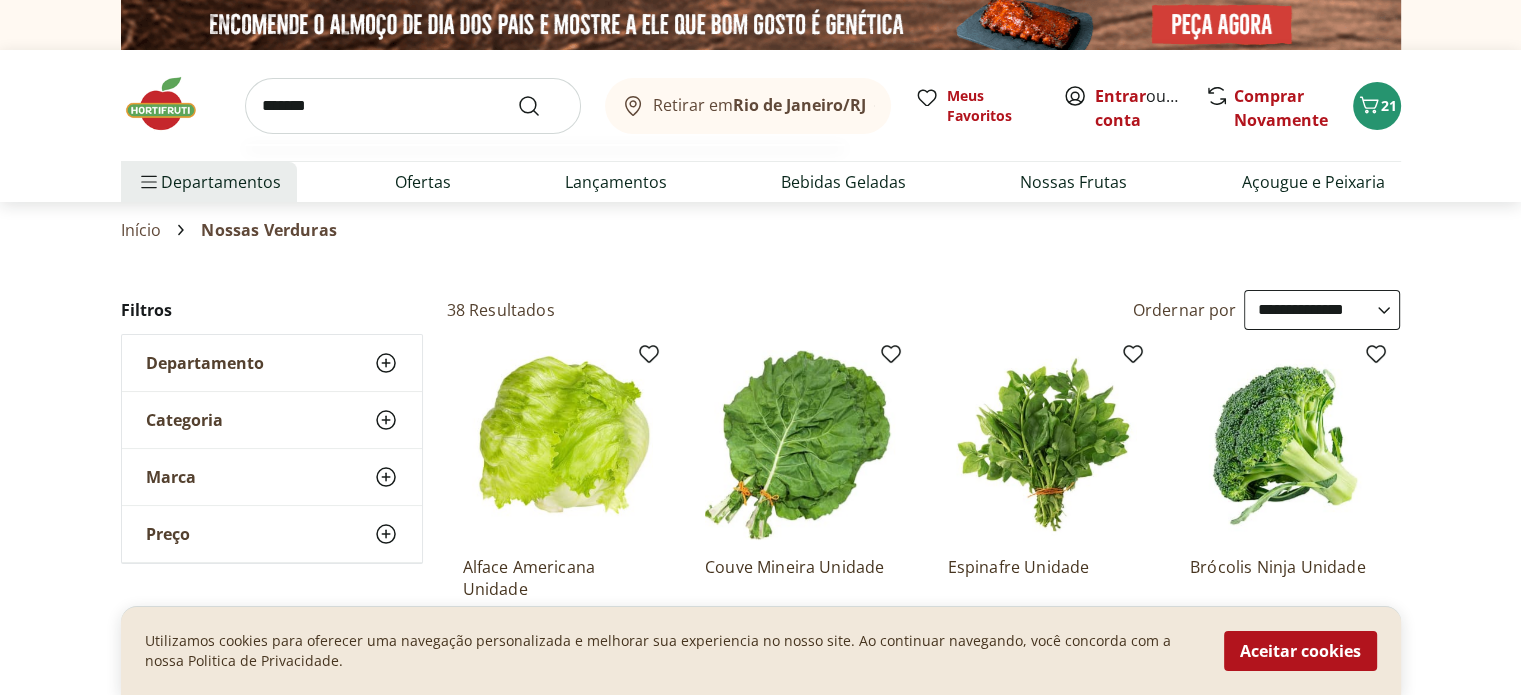 type on "*******" 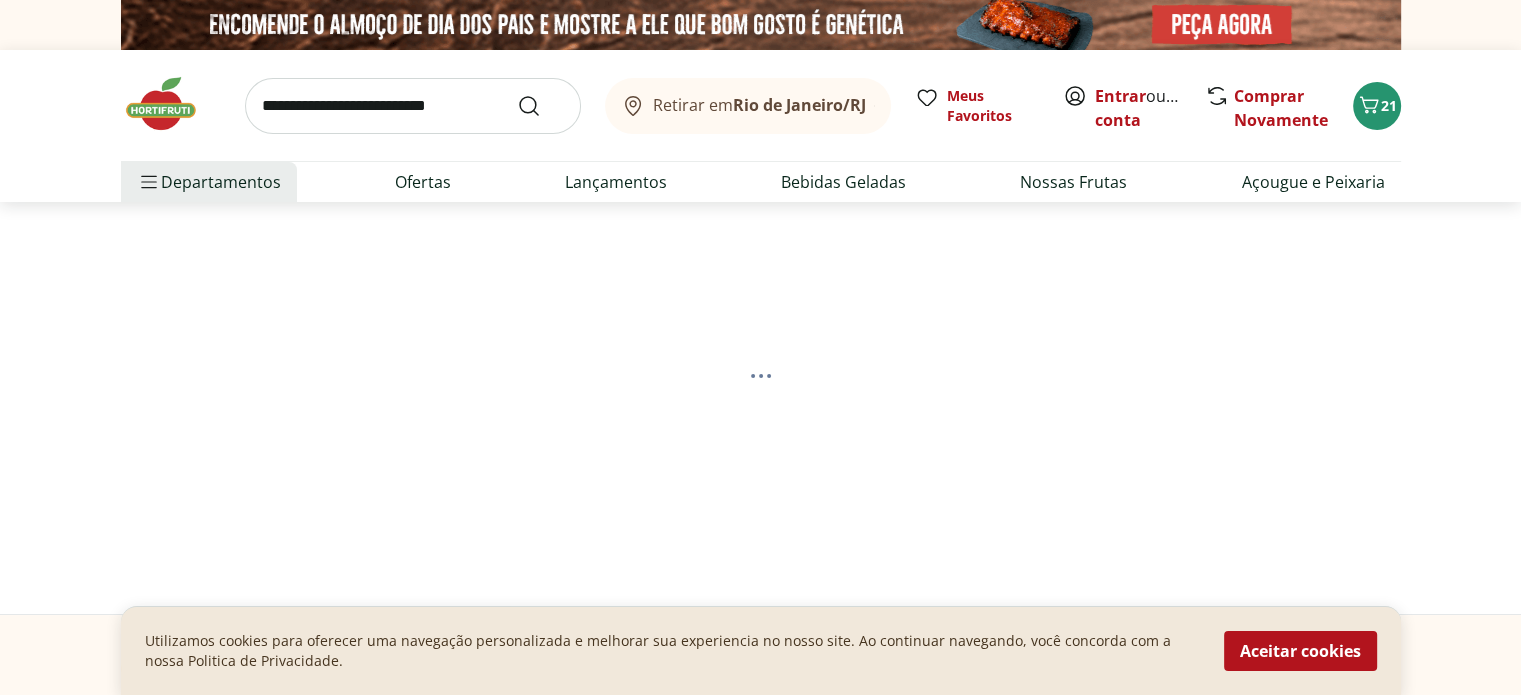 select on "**********" 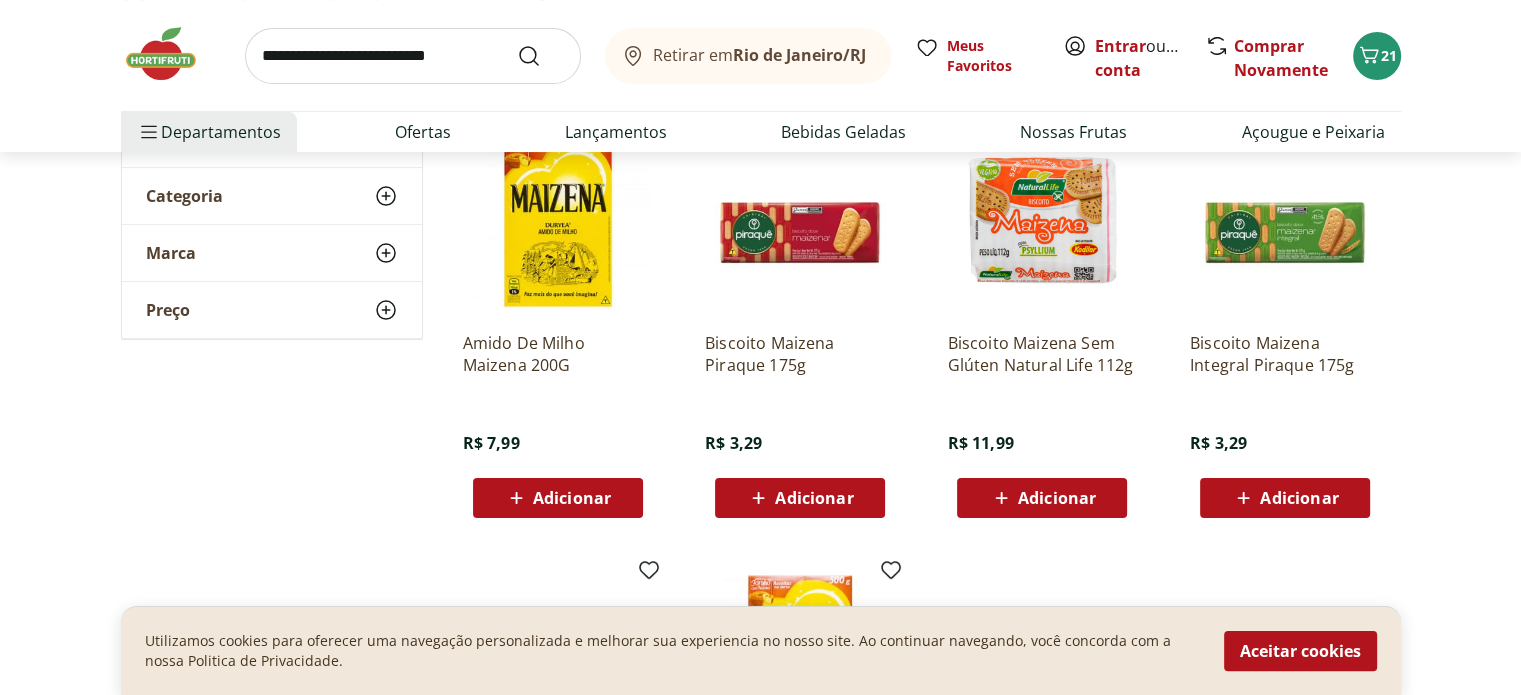 scroll, scrollTop: 300, scrollLeft: 0, axis: vertical 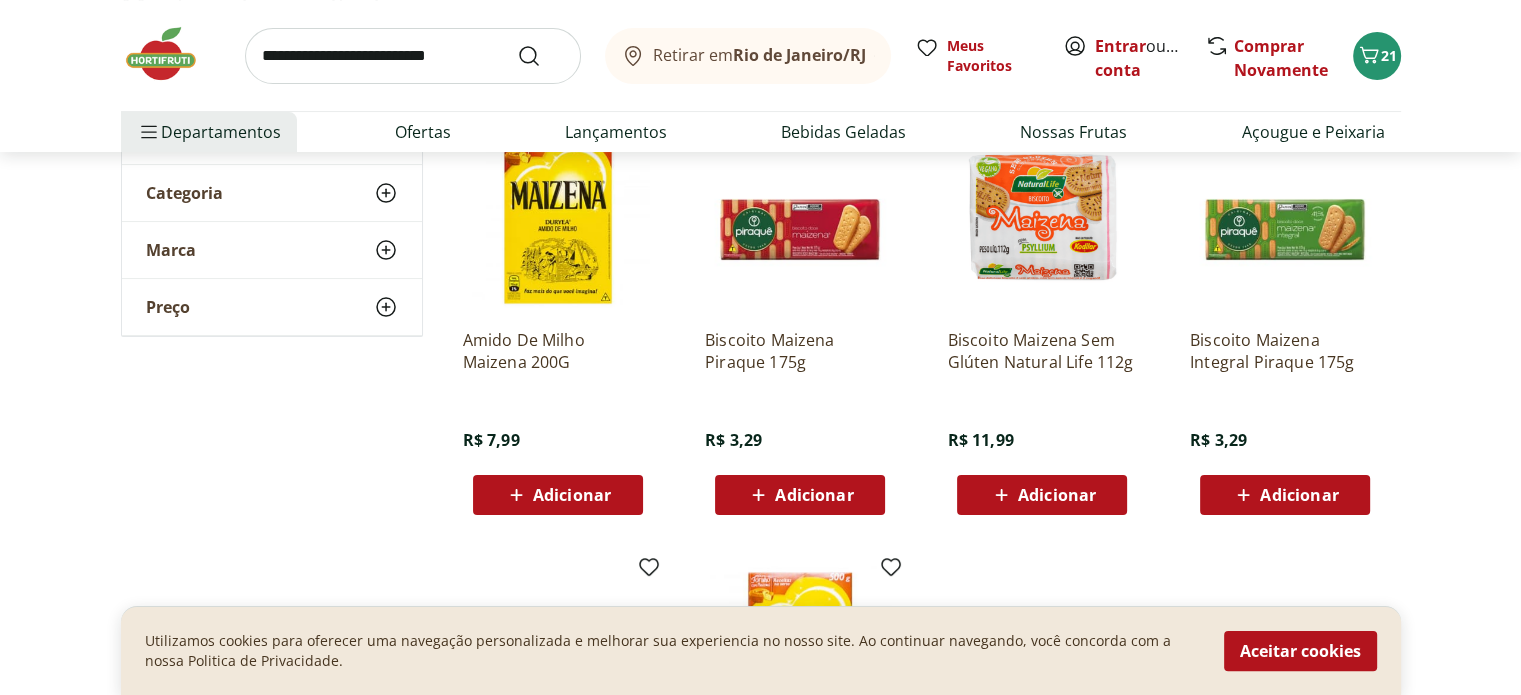 click on "Adicionar" at bounding box center [814, 495] 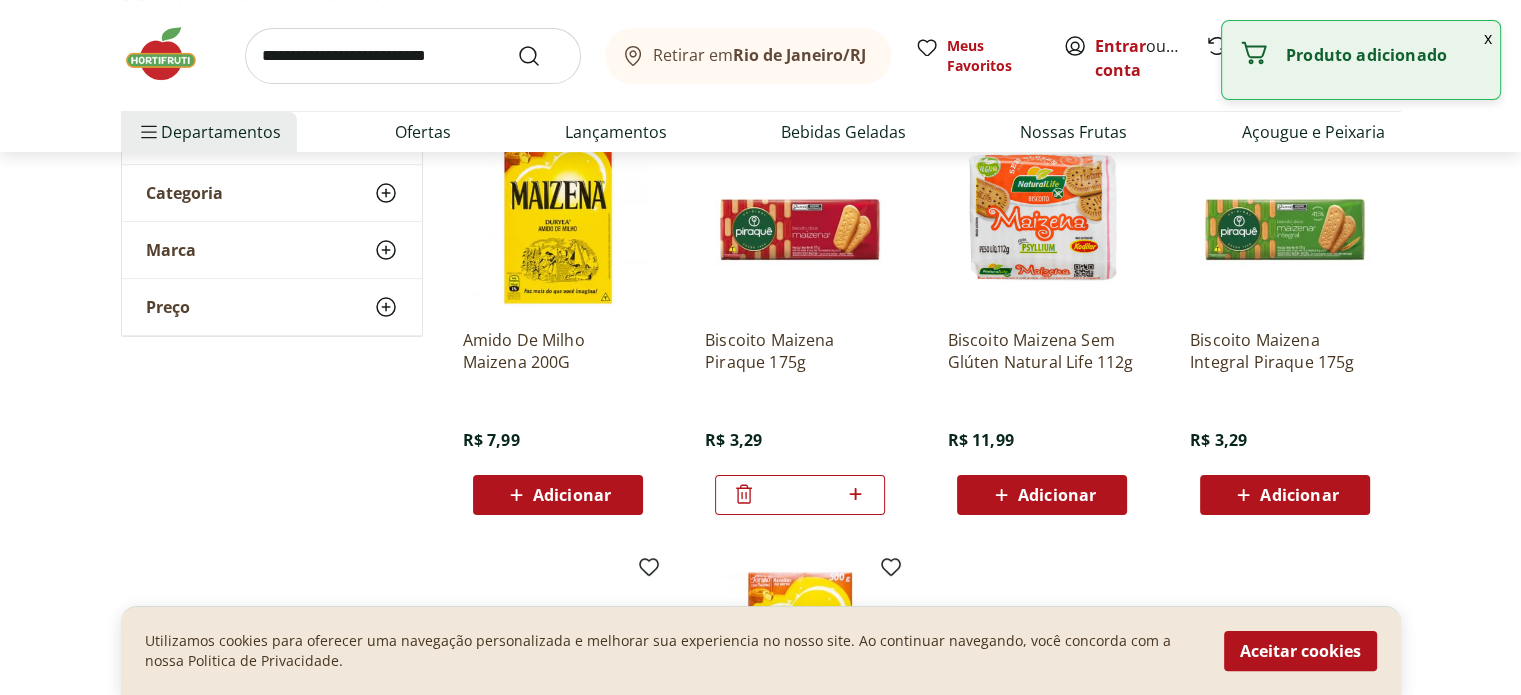 click 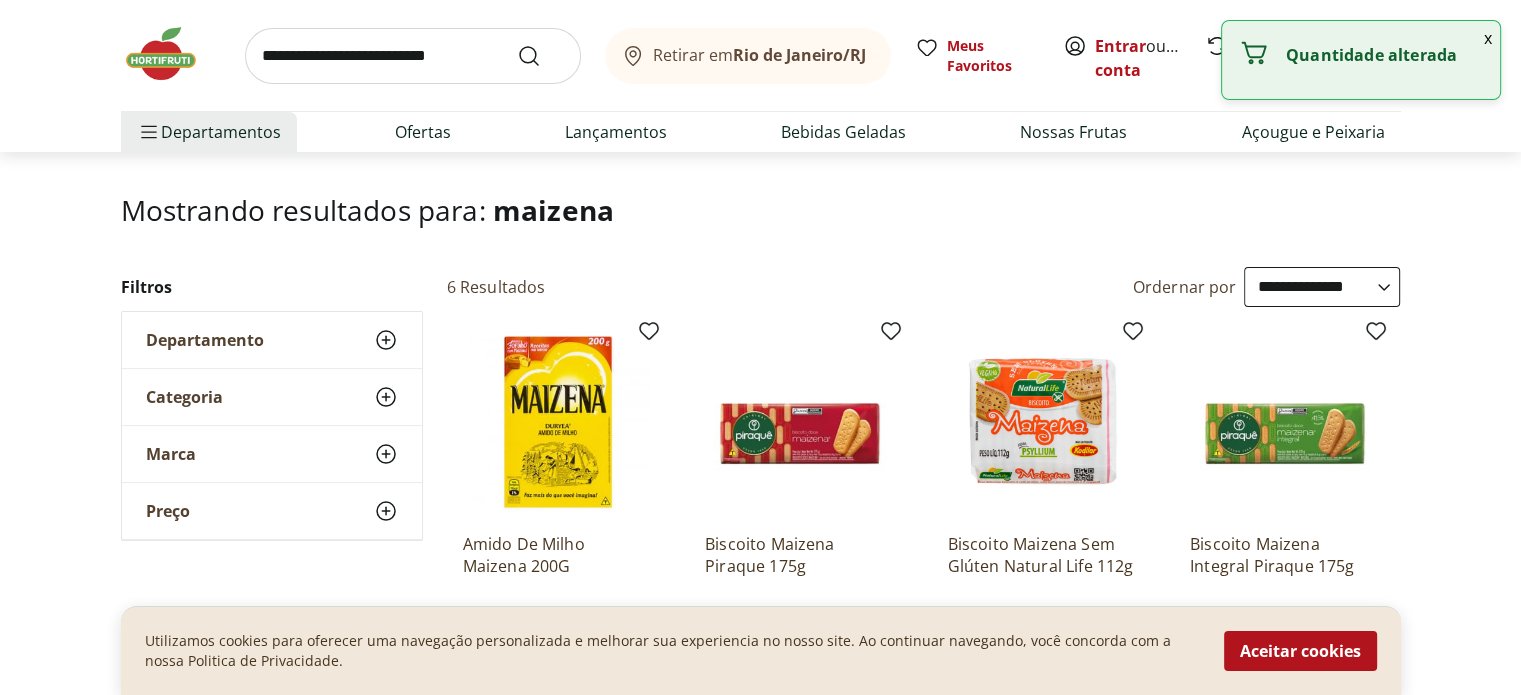 scroll, scrollTop: 0, scrollLeft: 0, axis: both 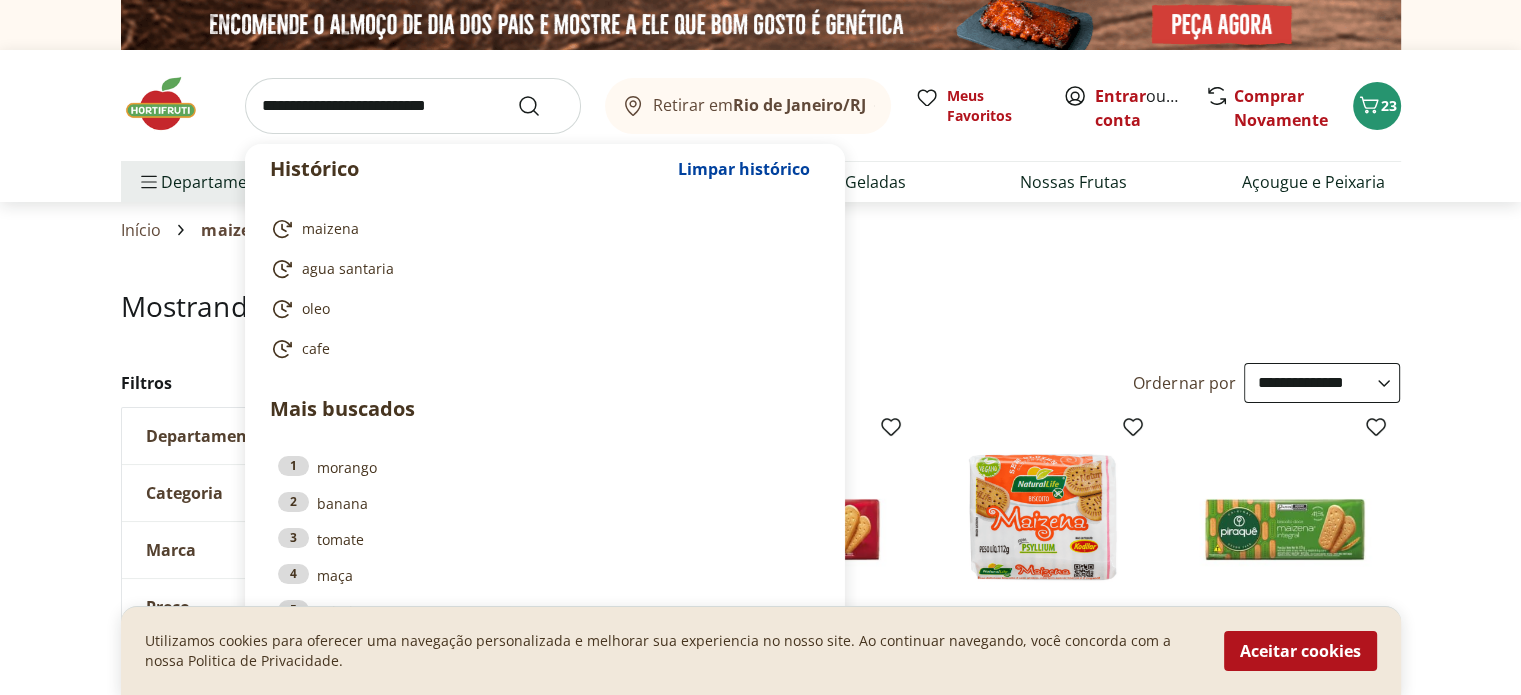 click at bounding box center [413, 106] 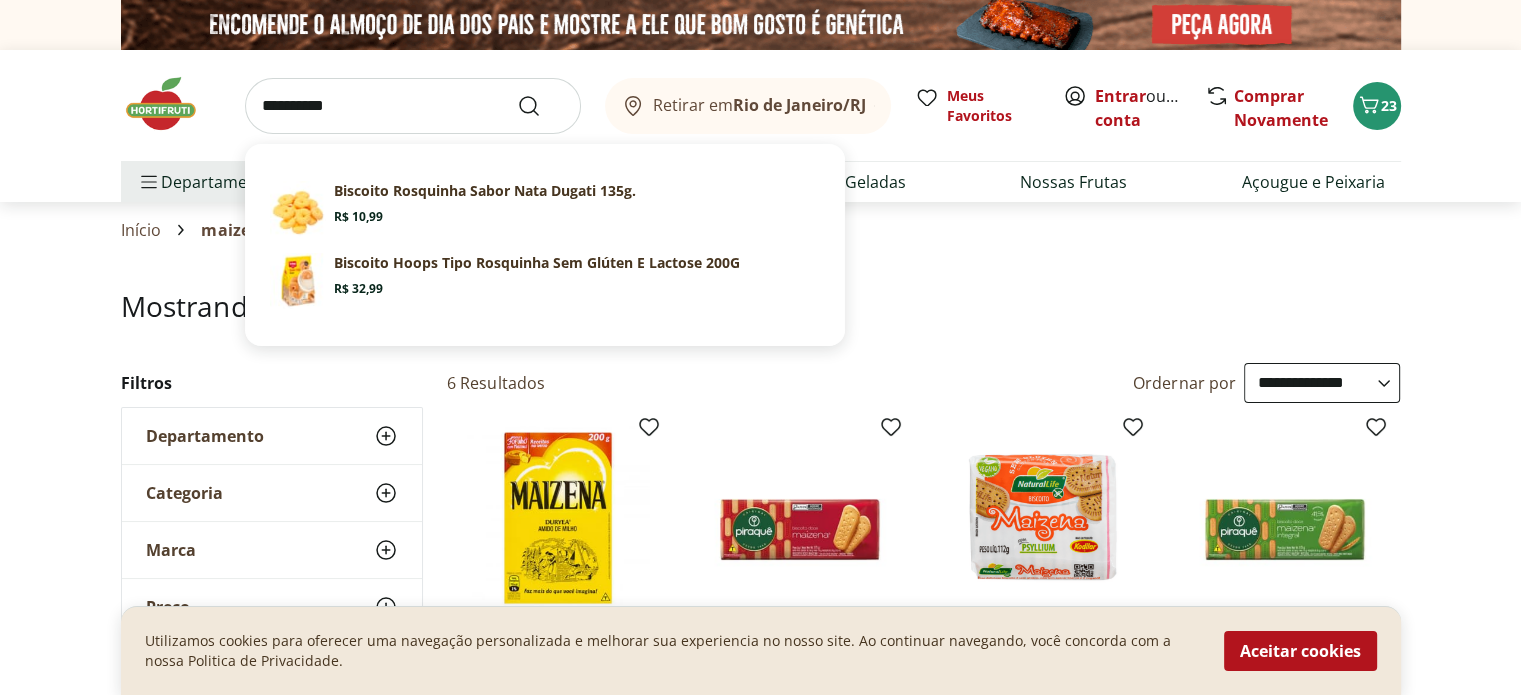 type on "*********" 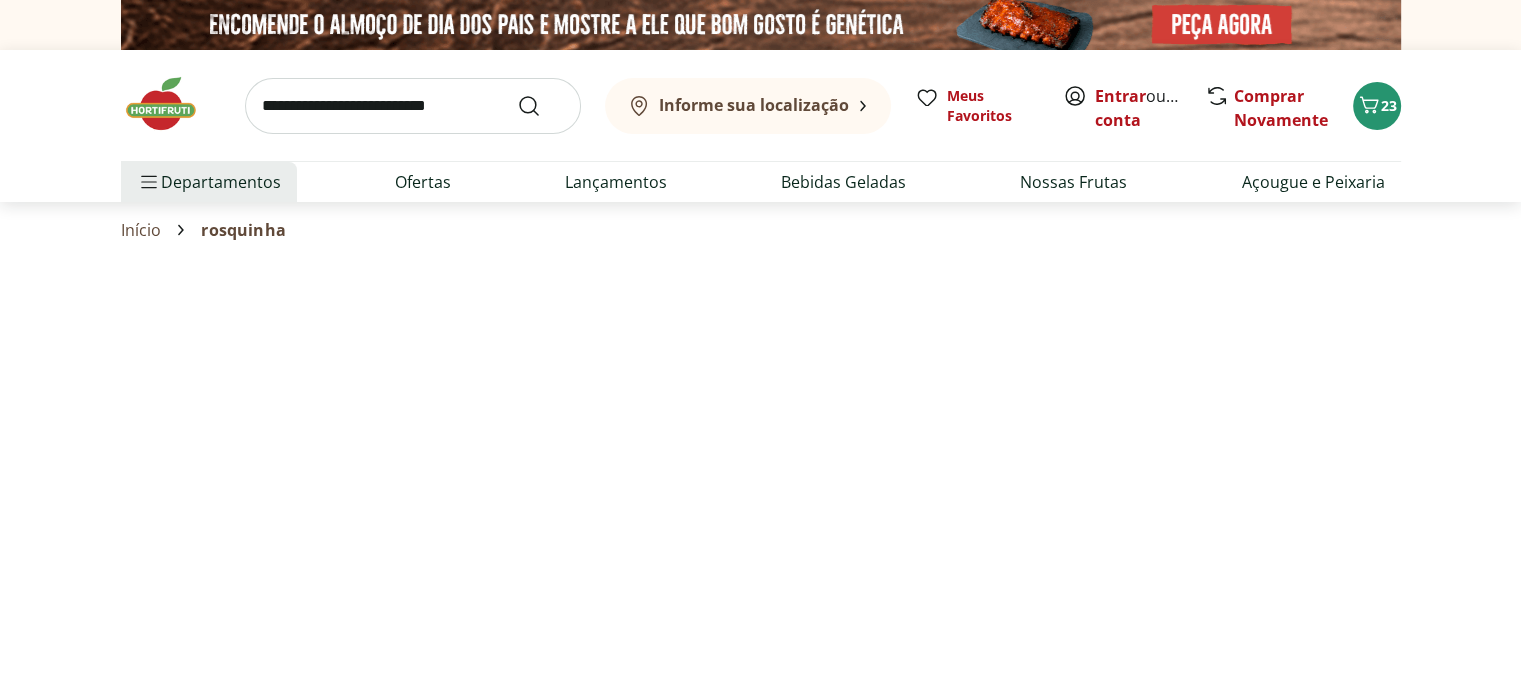 select on "**********" 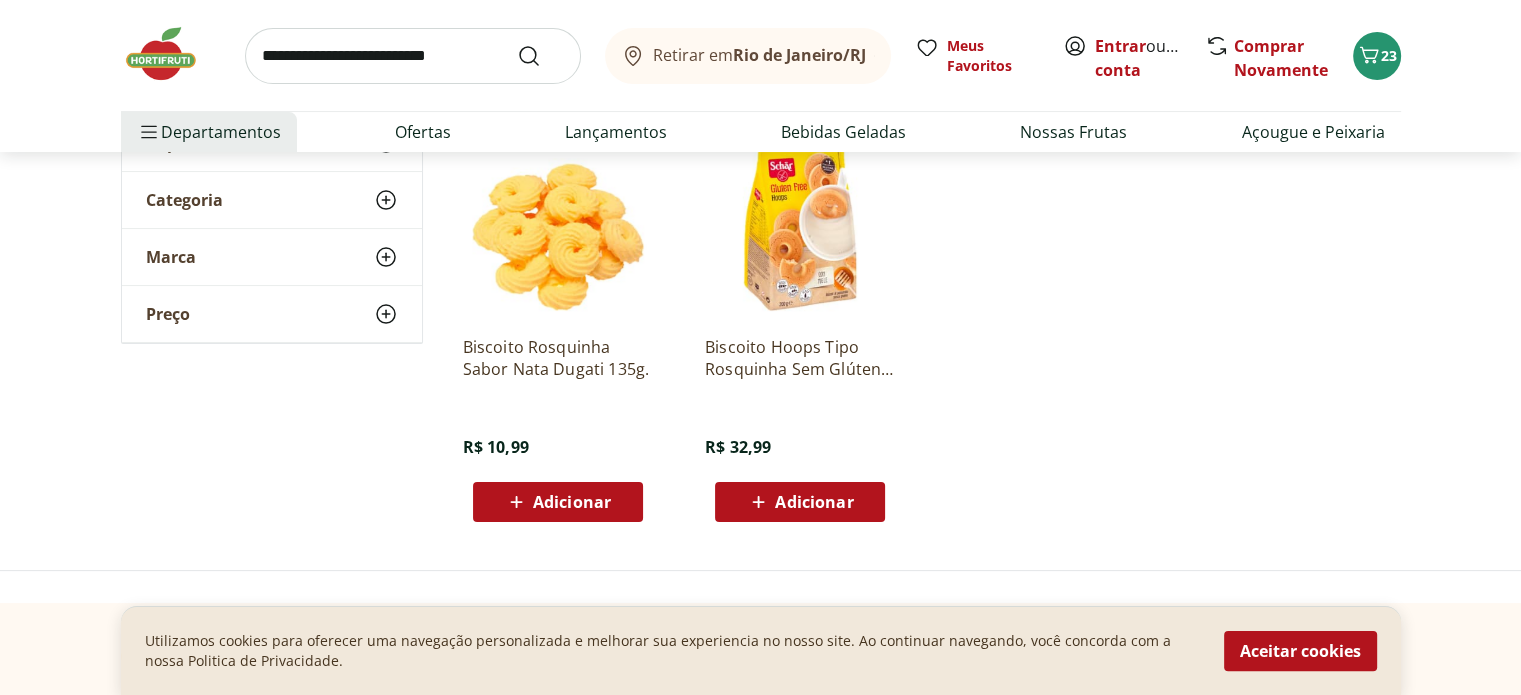 scroll, scrollTop: 300, scrollLeft: 0, axis: vertical 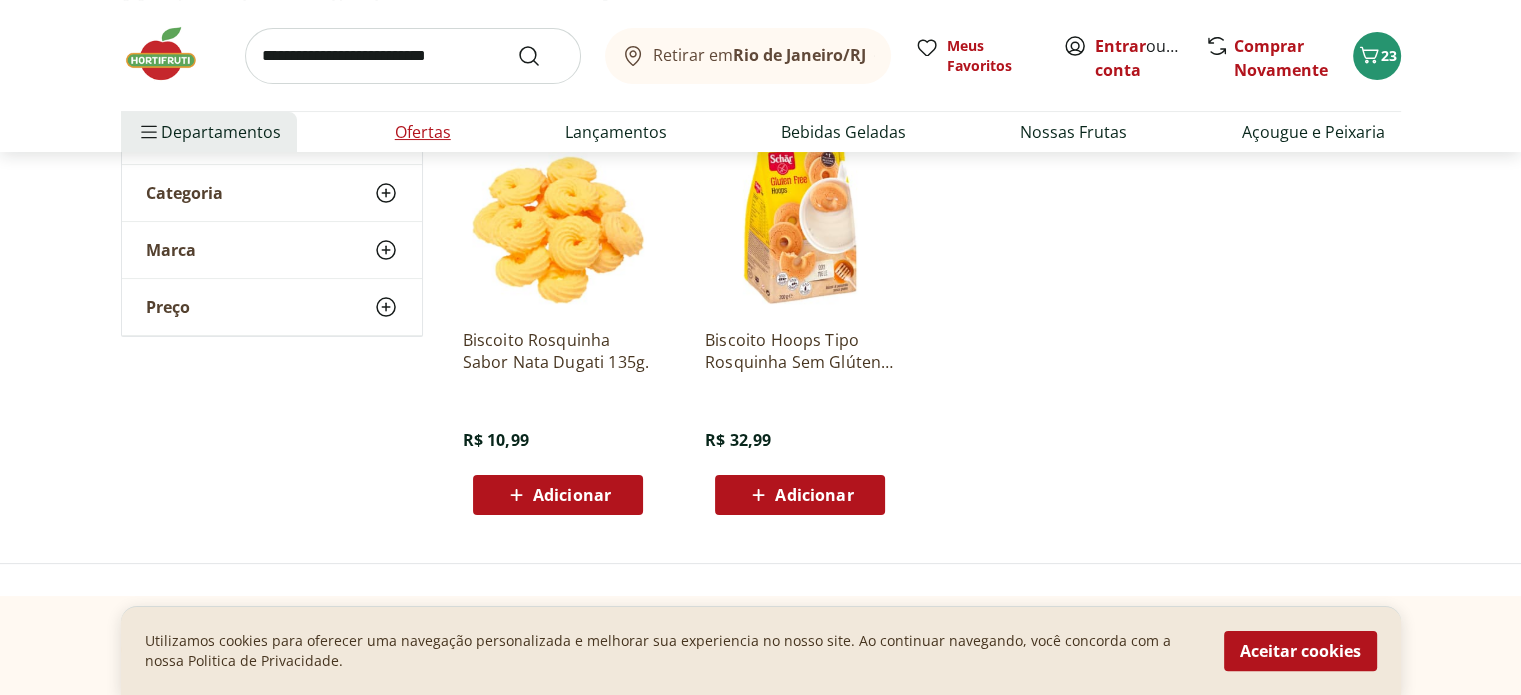 click on "Ofertas" at bounding box center [423, 132] 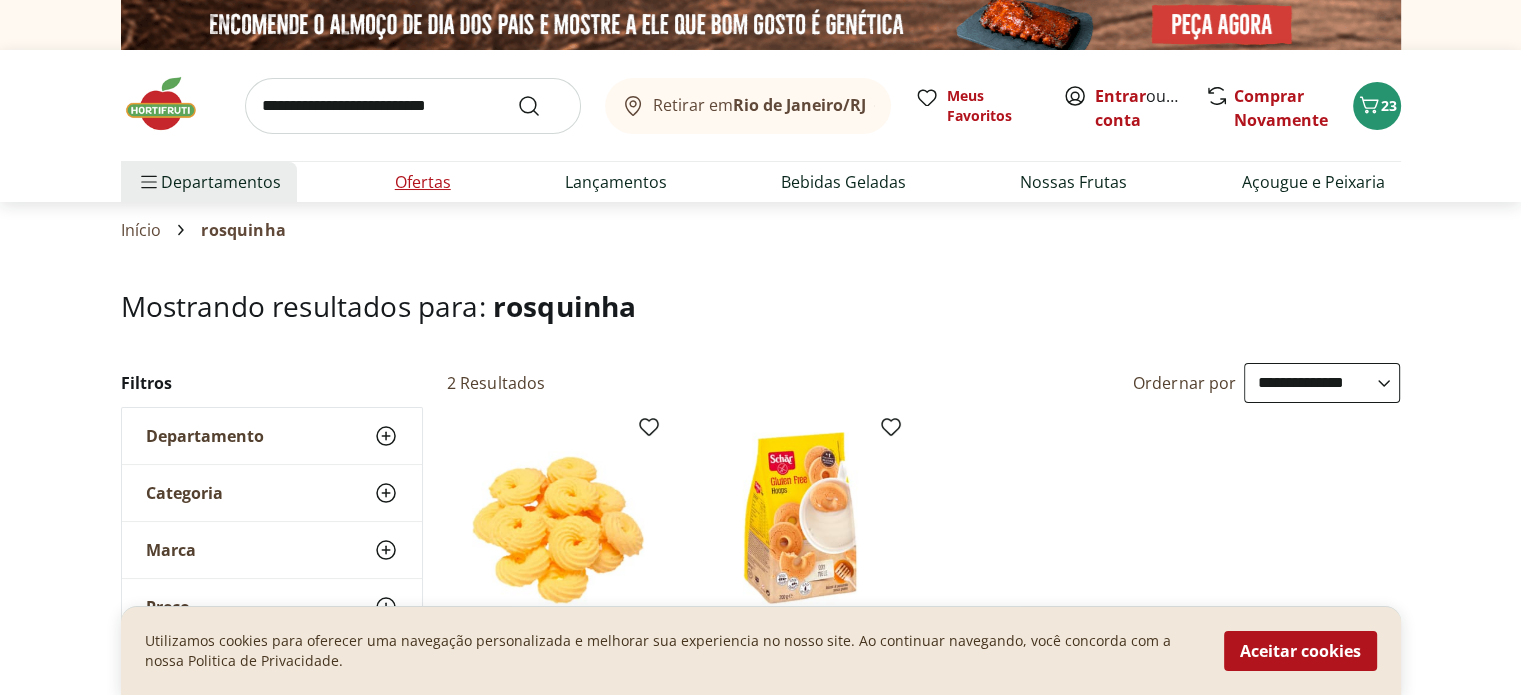select on "**********" 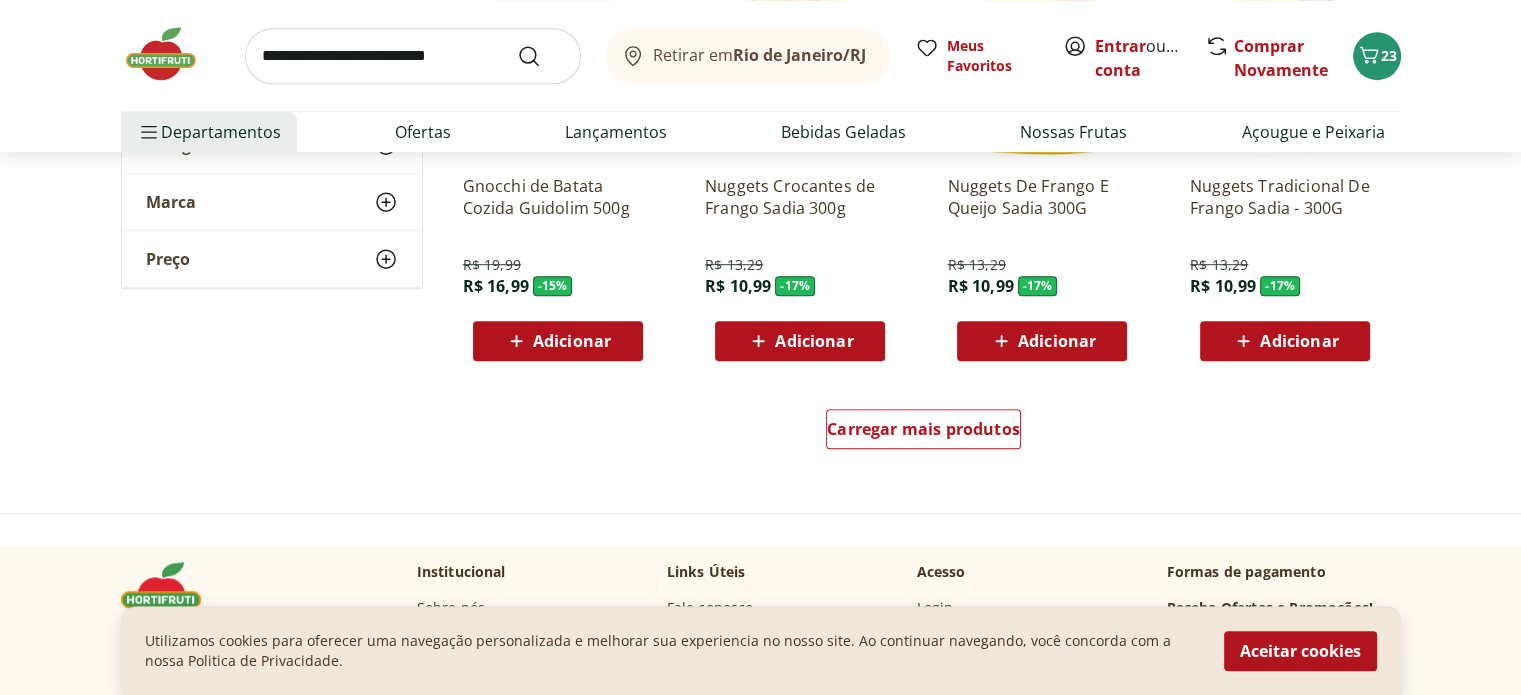 scroll, scrollTop: 1400, scrollLeft: 0, axis: vertical 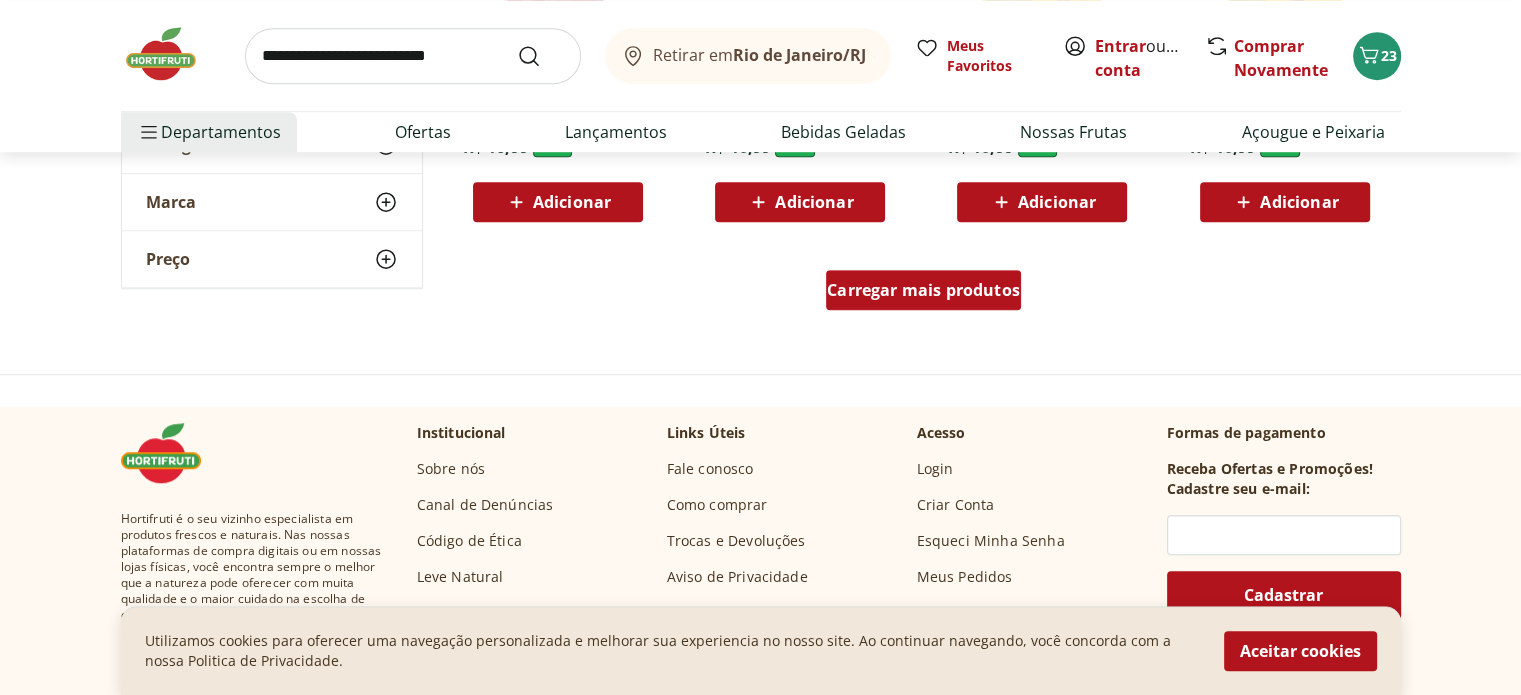 click on "Carregar mais produtos" at bounding box center [923, 290] 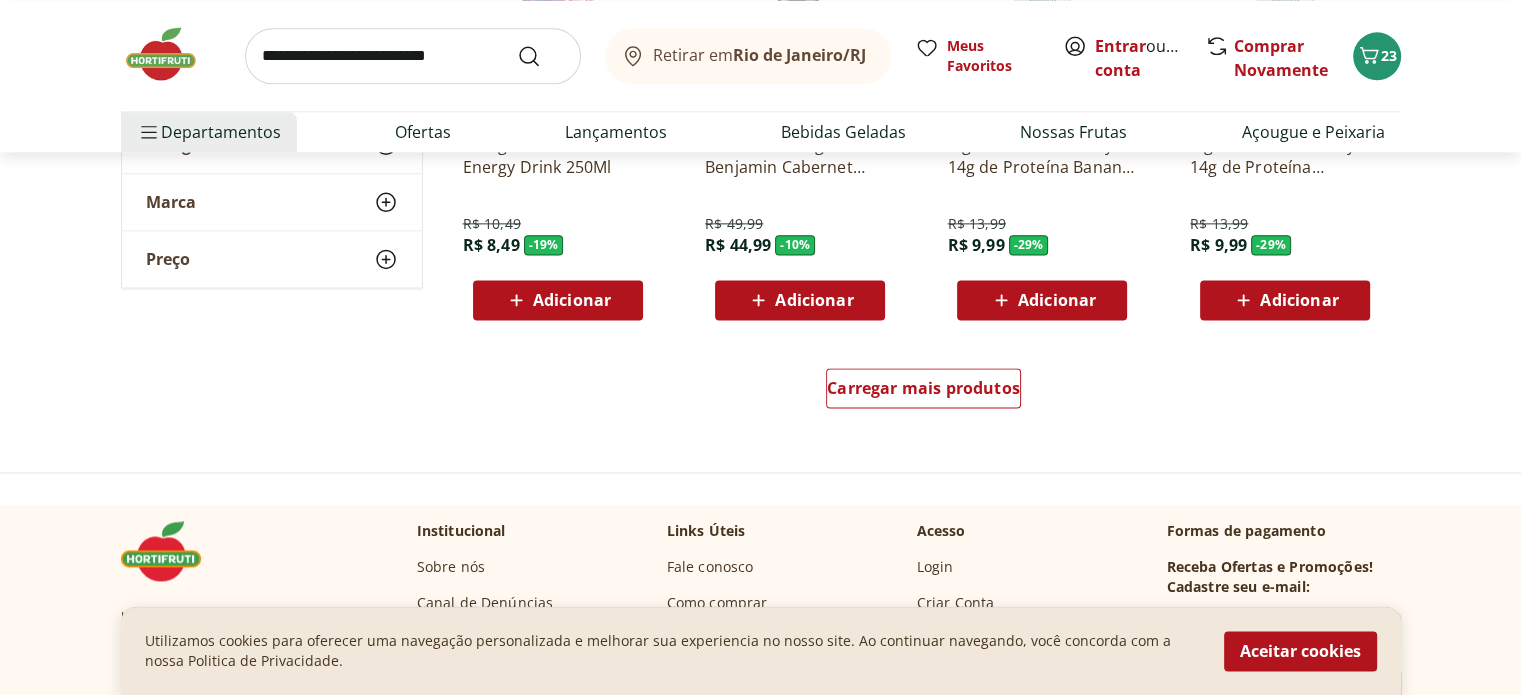 scroll, scrollTop: 2600, scrollLeft: 0, axis: vertical 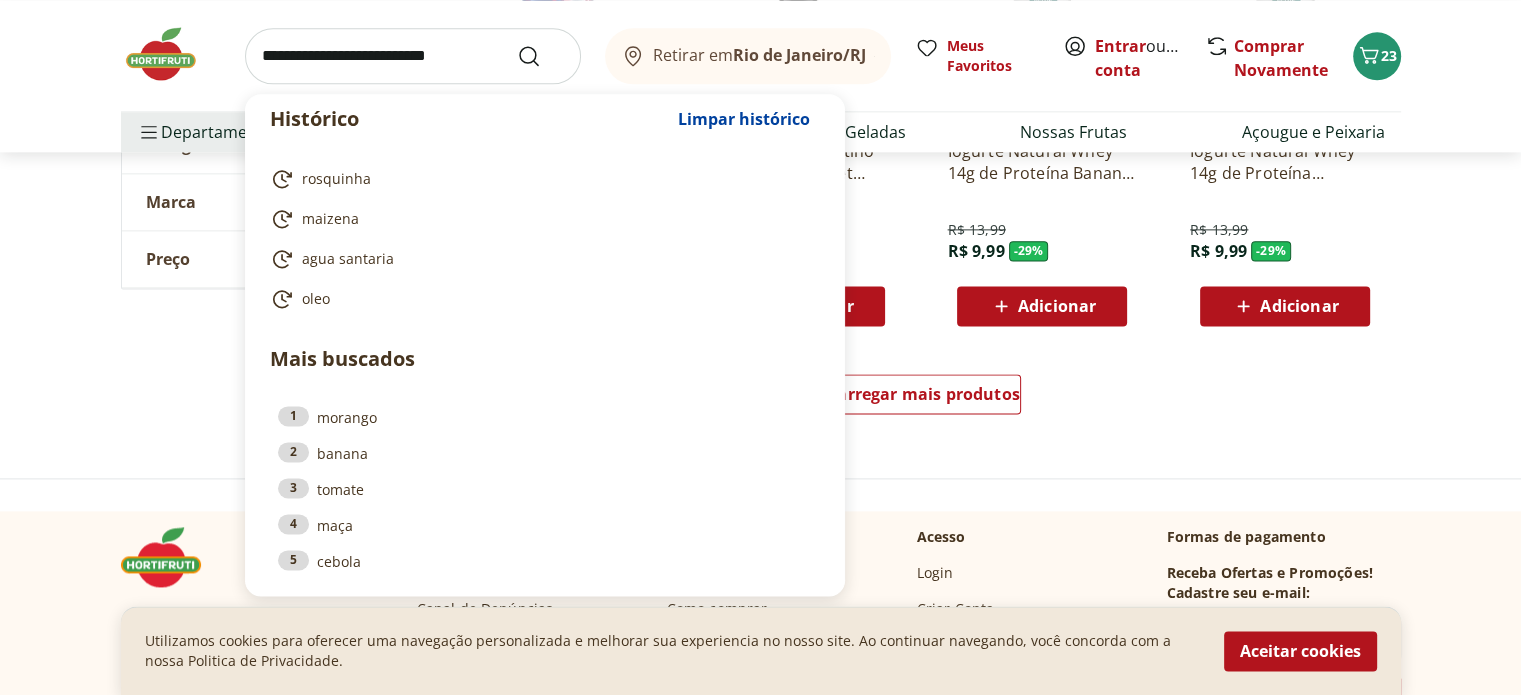 click at bounding box center [413, 56] 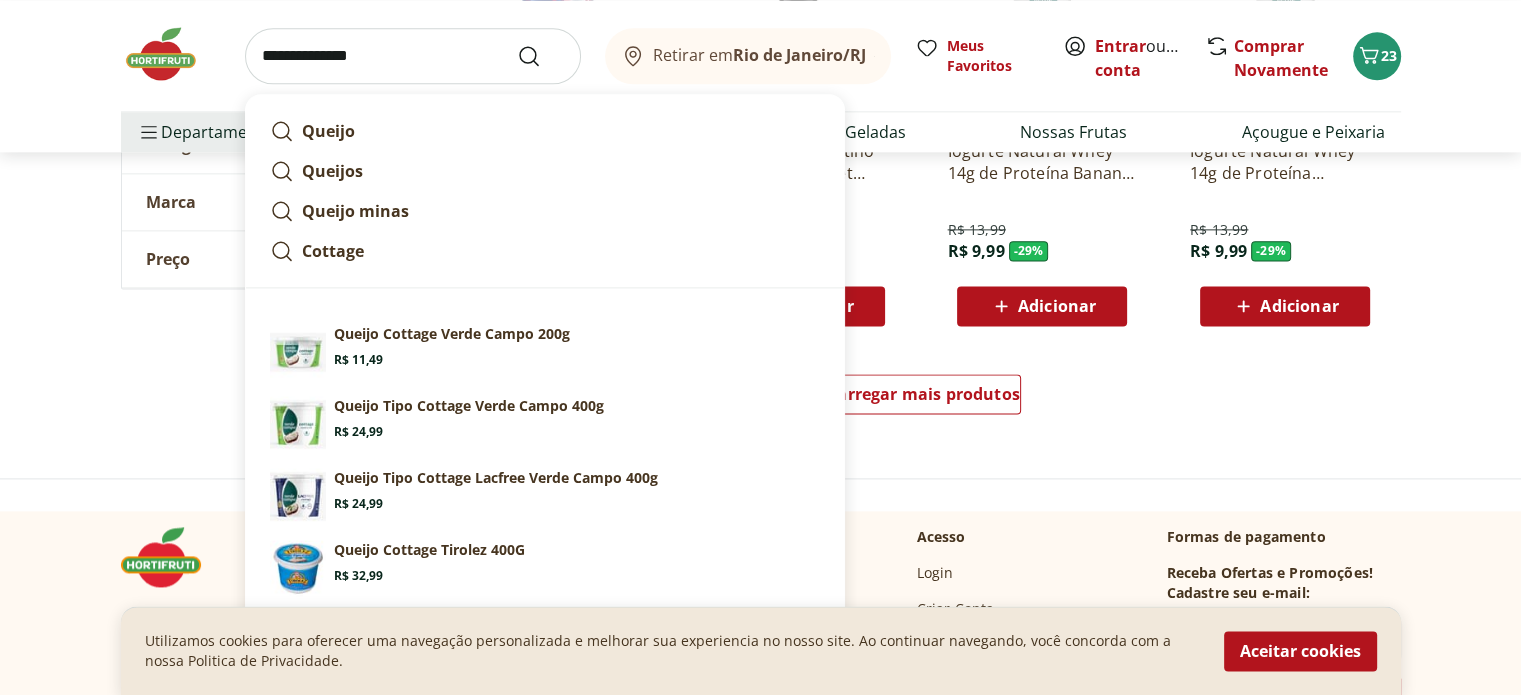 type on "**********" 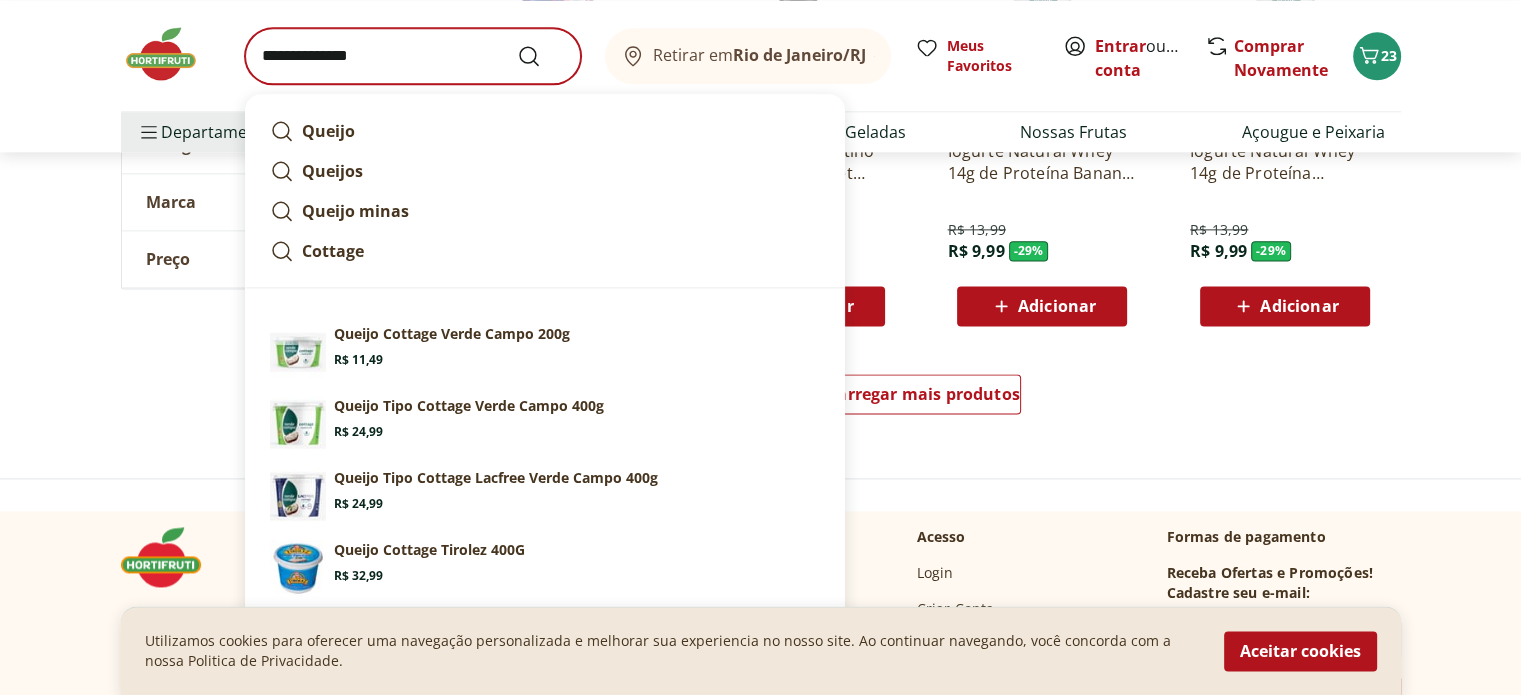 scroll, scrollTop: 0, scrollLeft: 0, axis: both 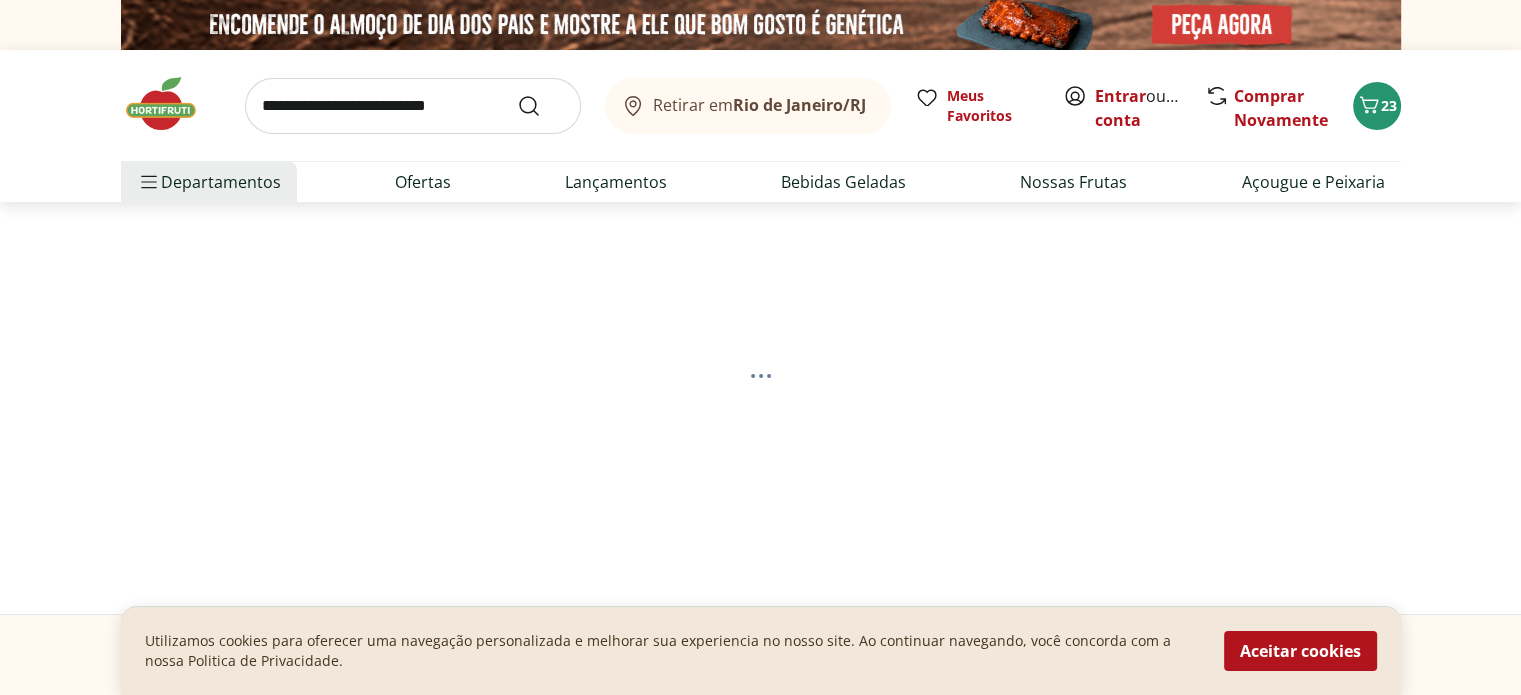 select on "**********" 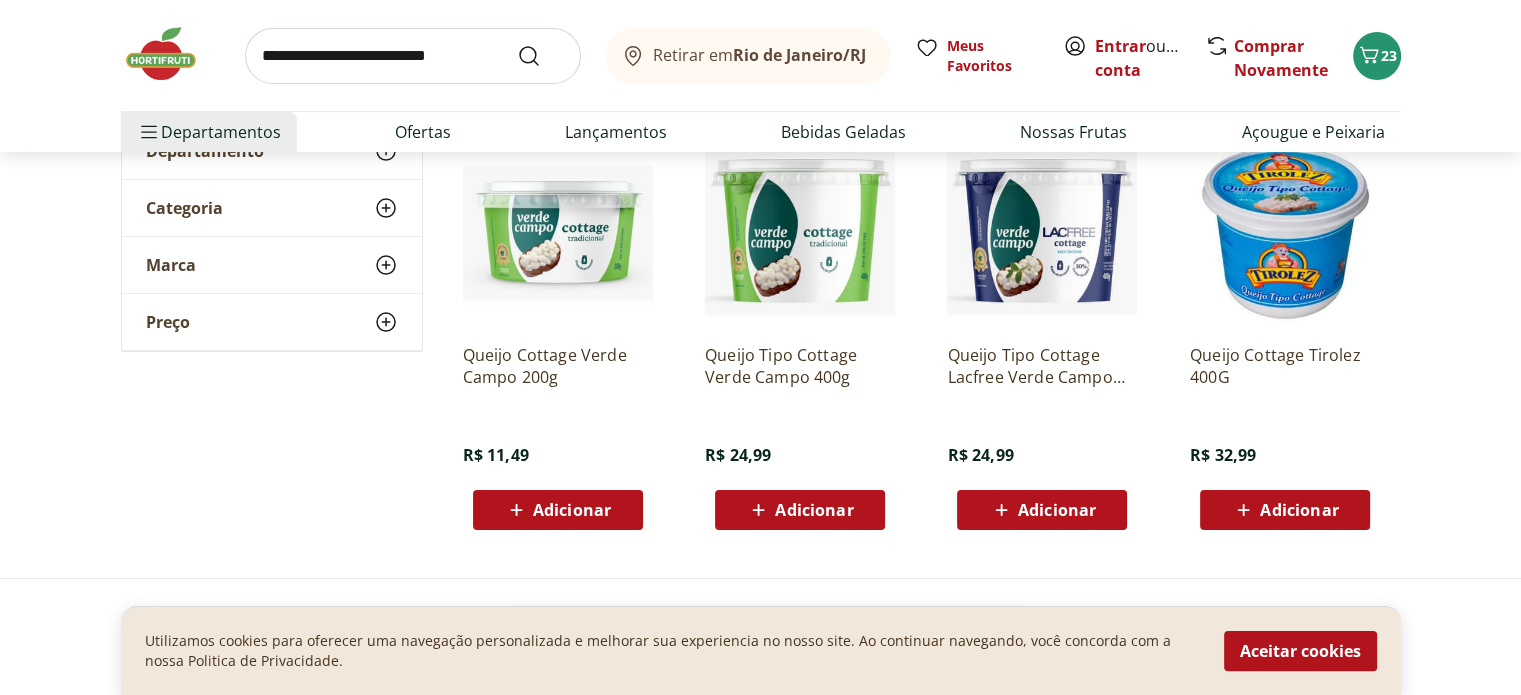 scroll, scrollTop: 300, scrollLeft: 0, axis: vertical 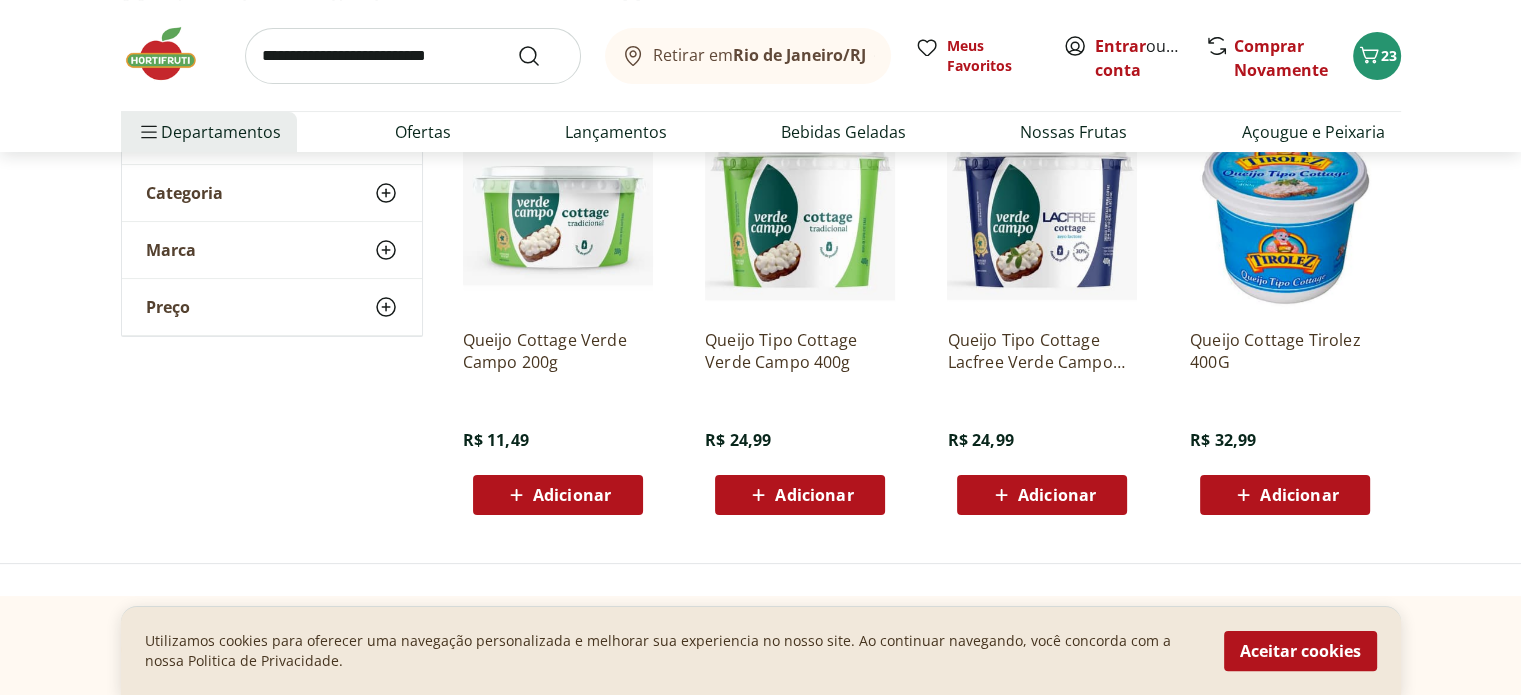 click on "Adicionar" at bounding box center [814, 495] 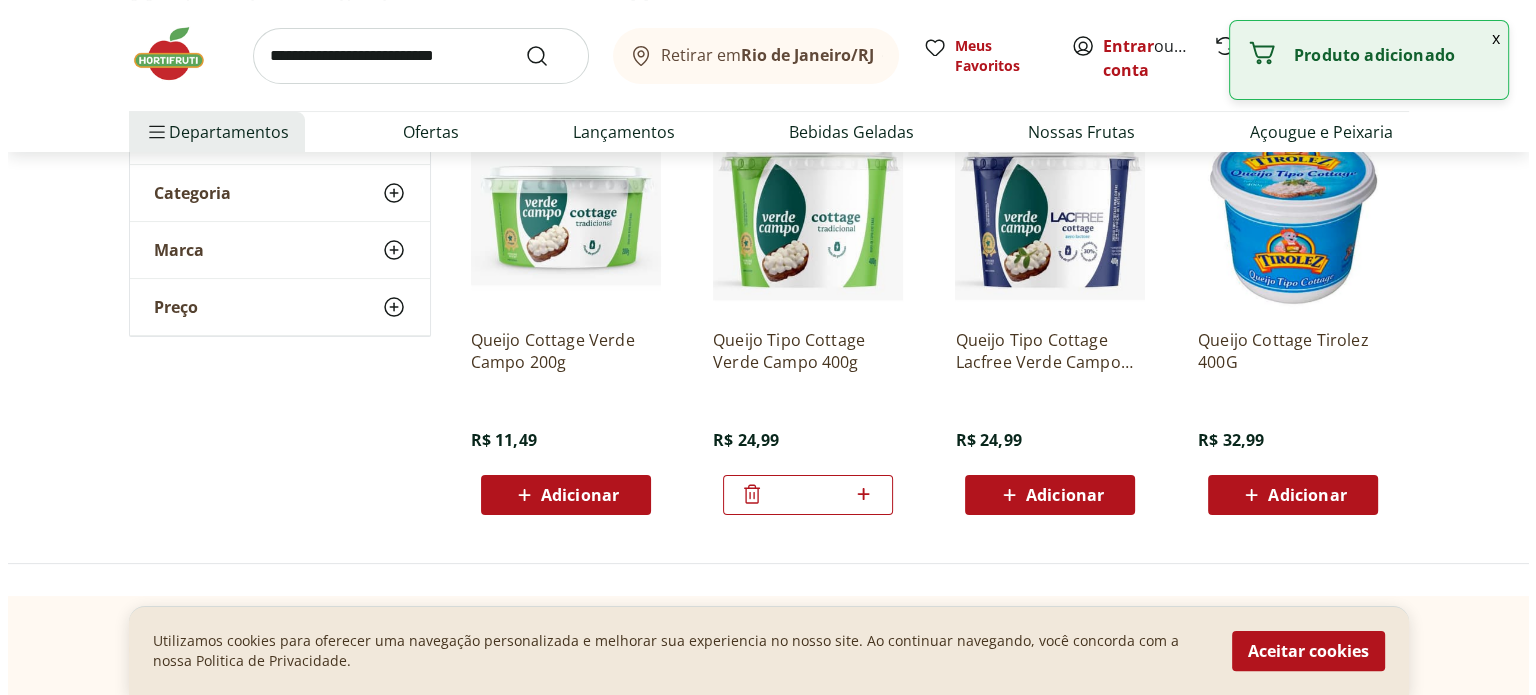 scroll, scrollTop: 0, scrollLeft: 0, axis: both 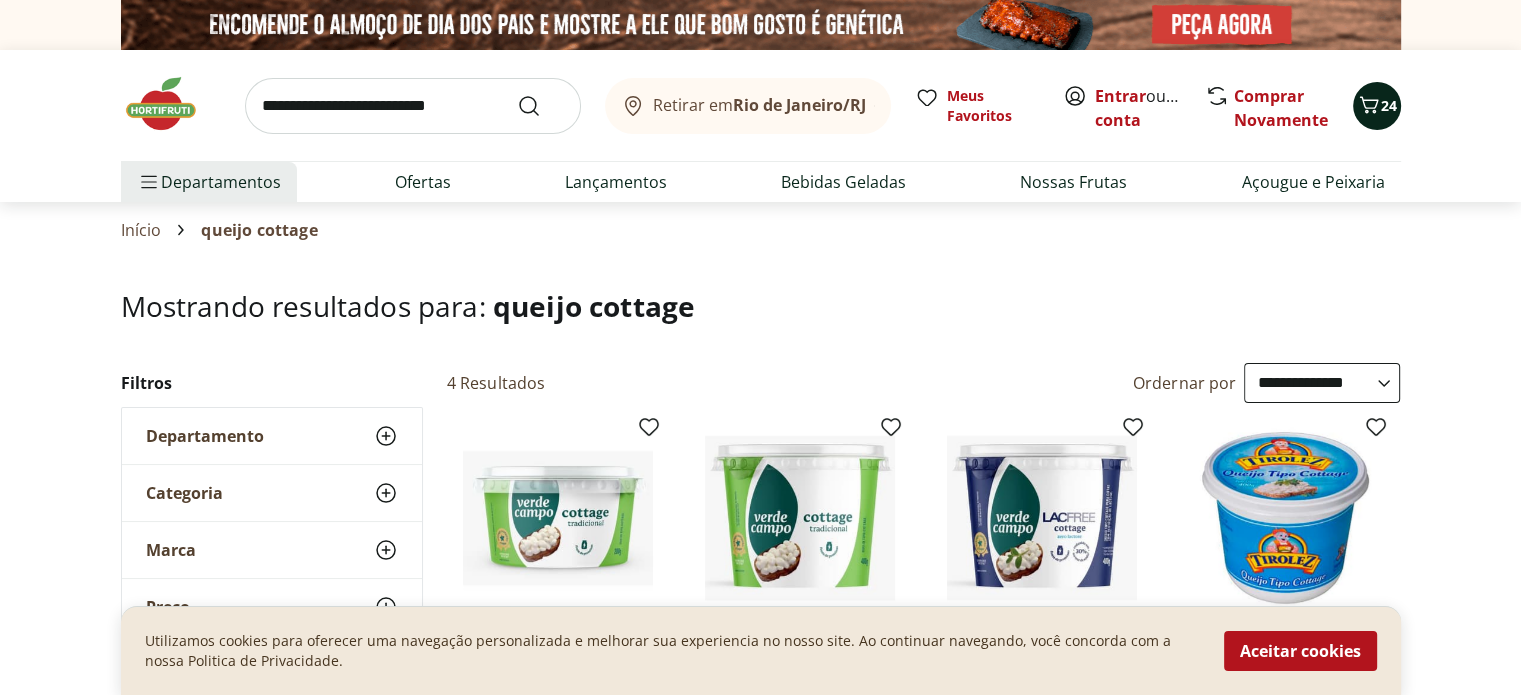 click on "24" at bounding box center (1389, 105) 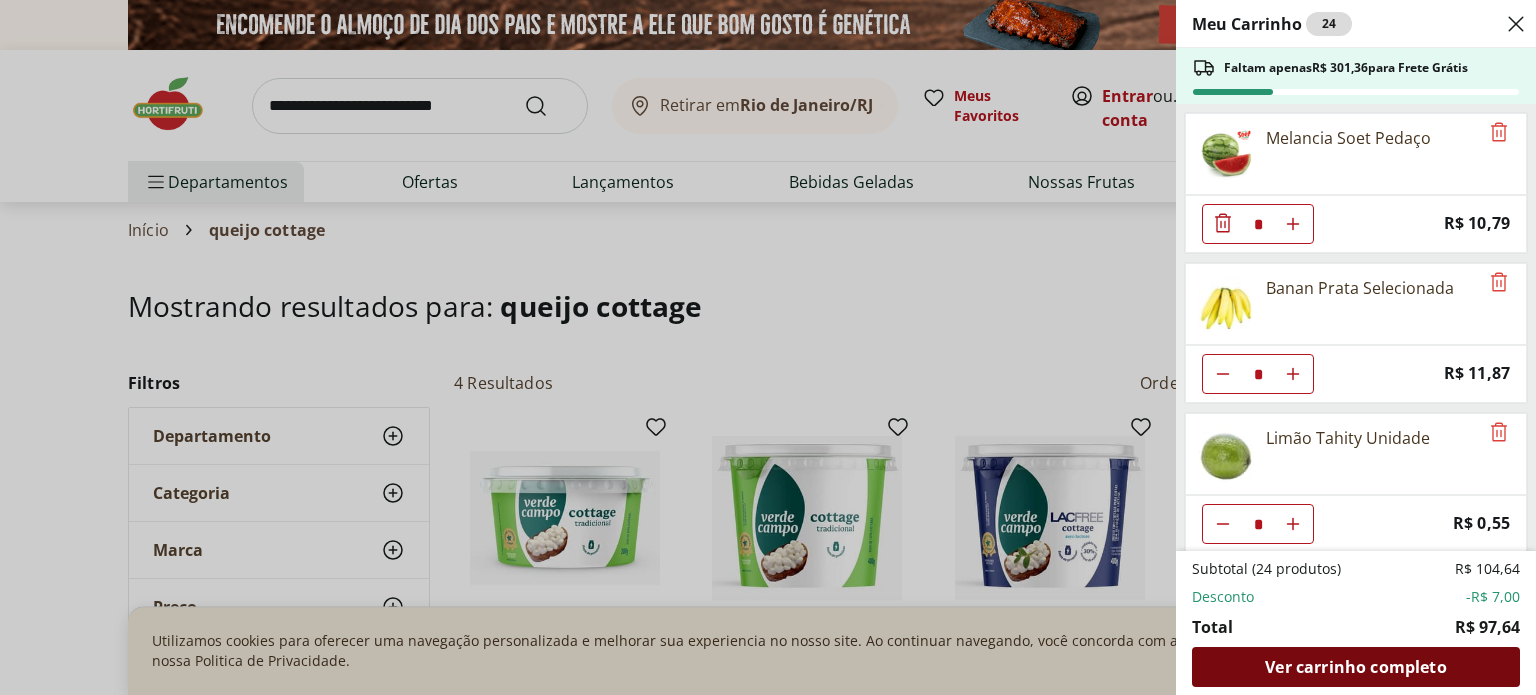 click on "Ver carrinho completo" at bounding box center (1355, 667) 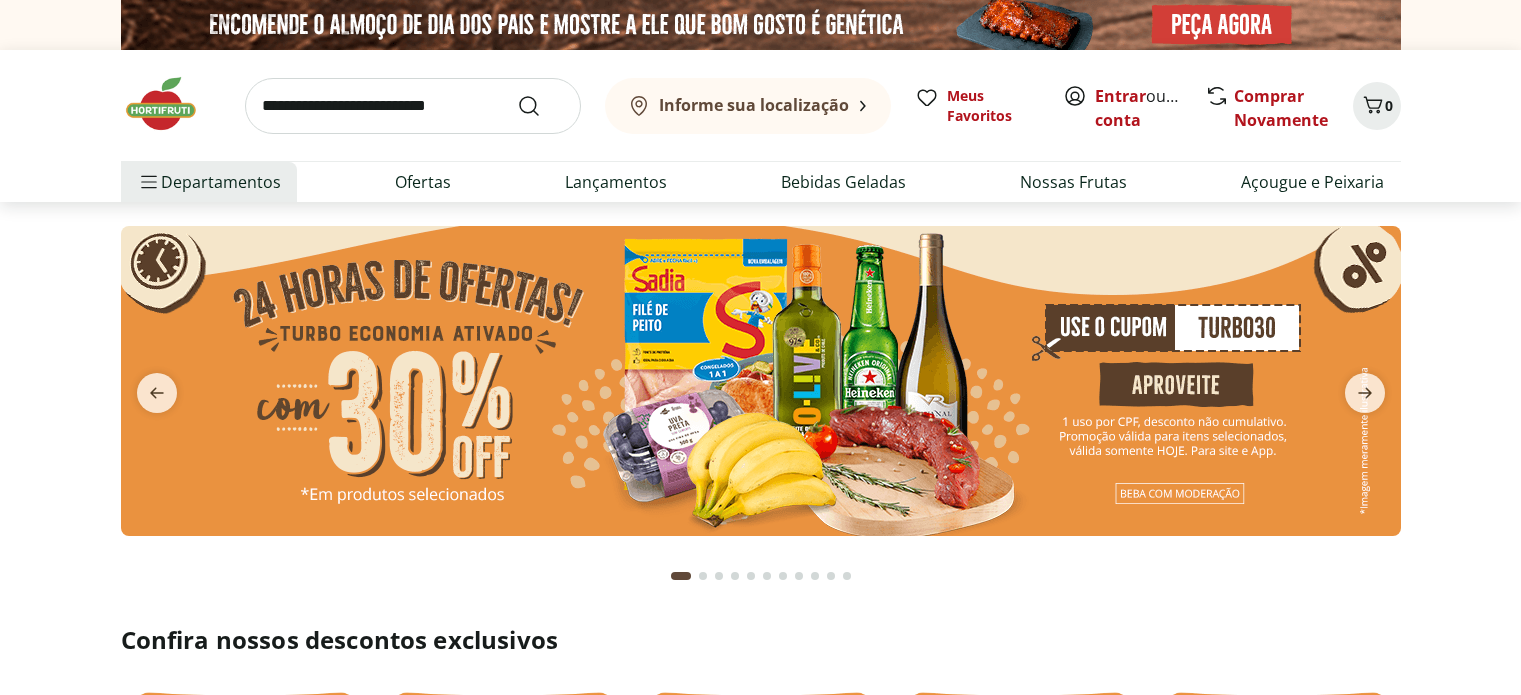 scroll, scrollTop: 0, scrollLeft: 0, axis: both 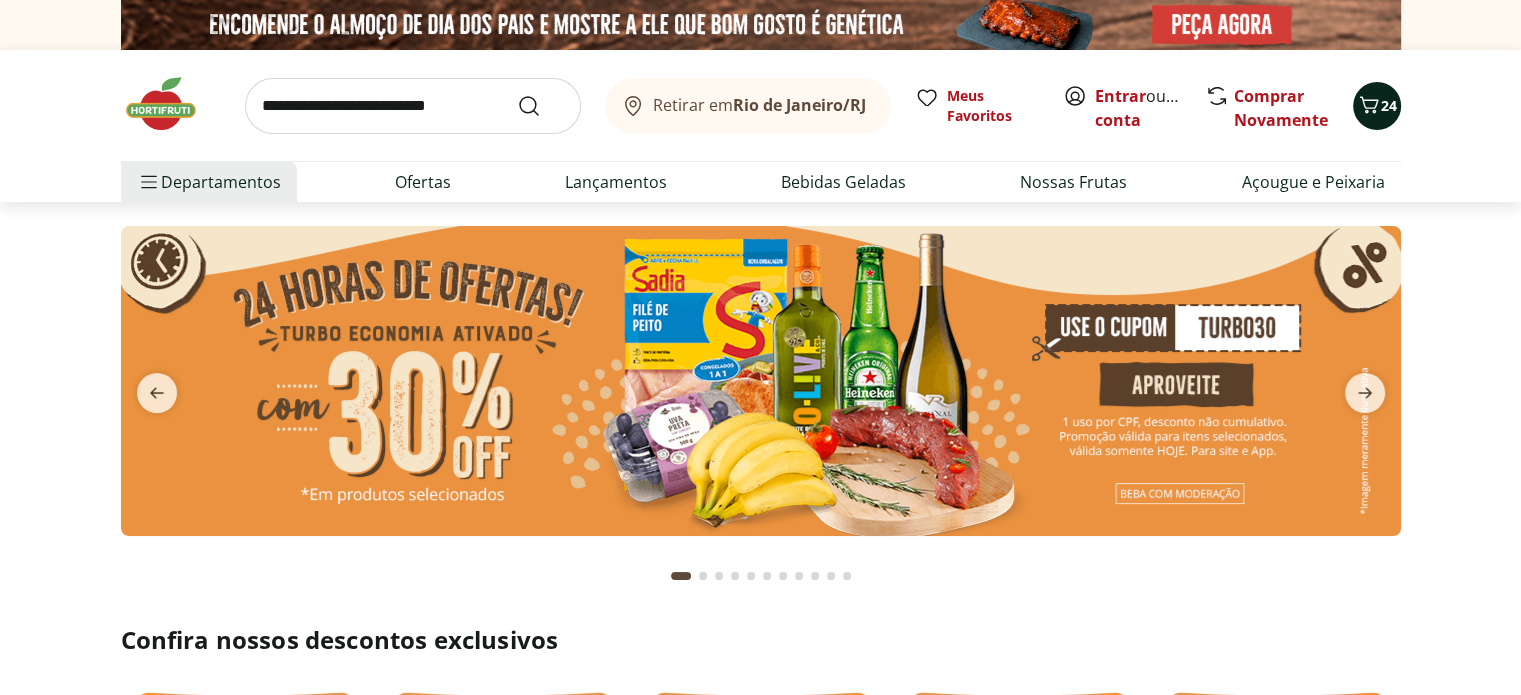 click 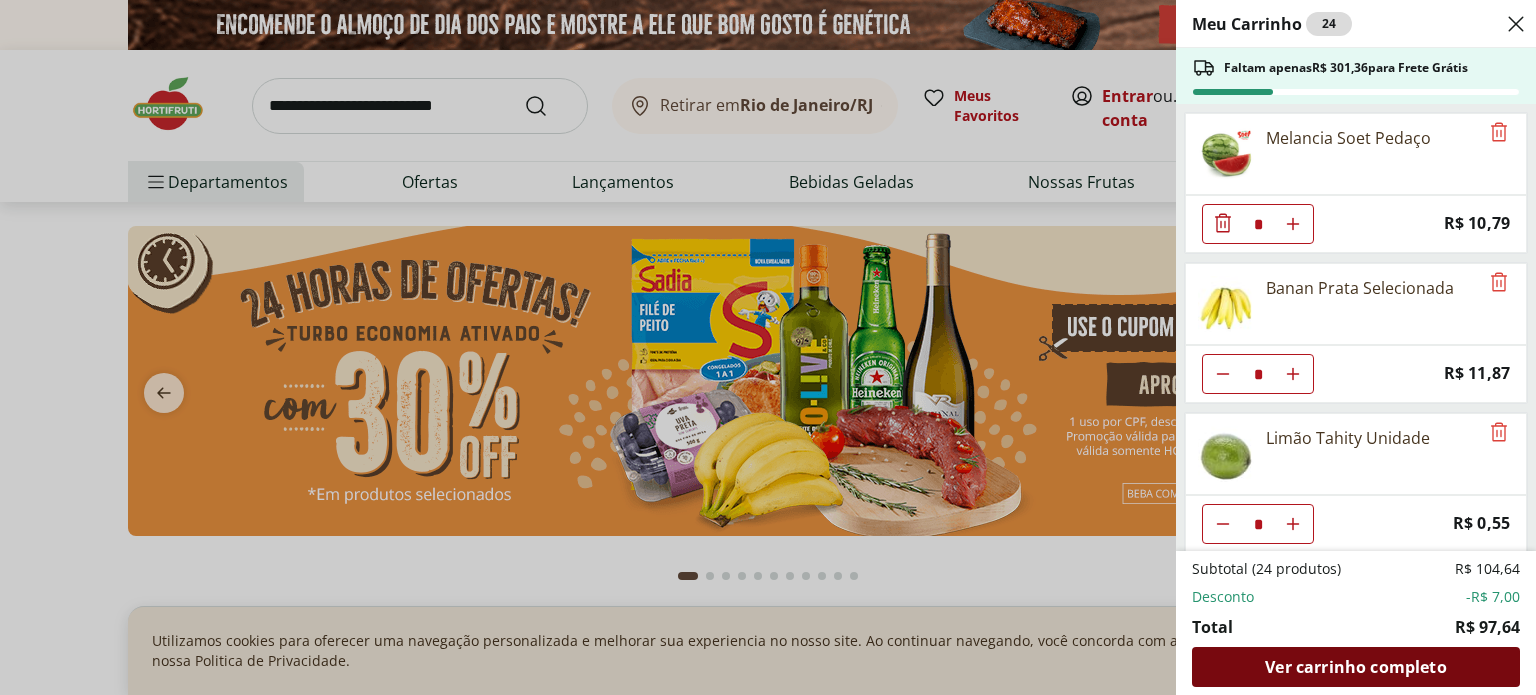 click on "Ver carrinho completo" at bounding box center [1355, 667] 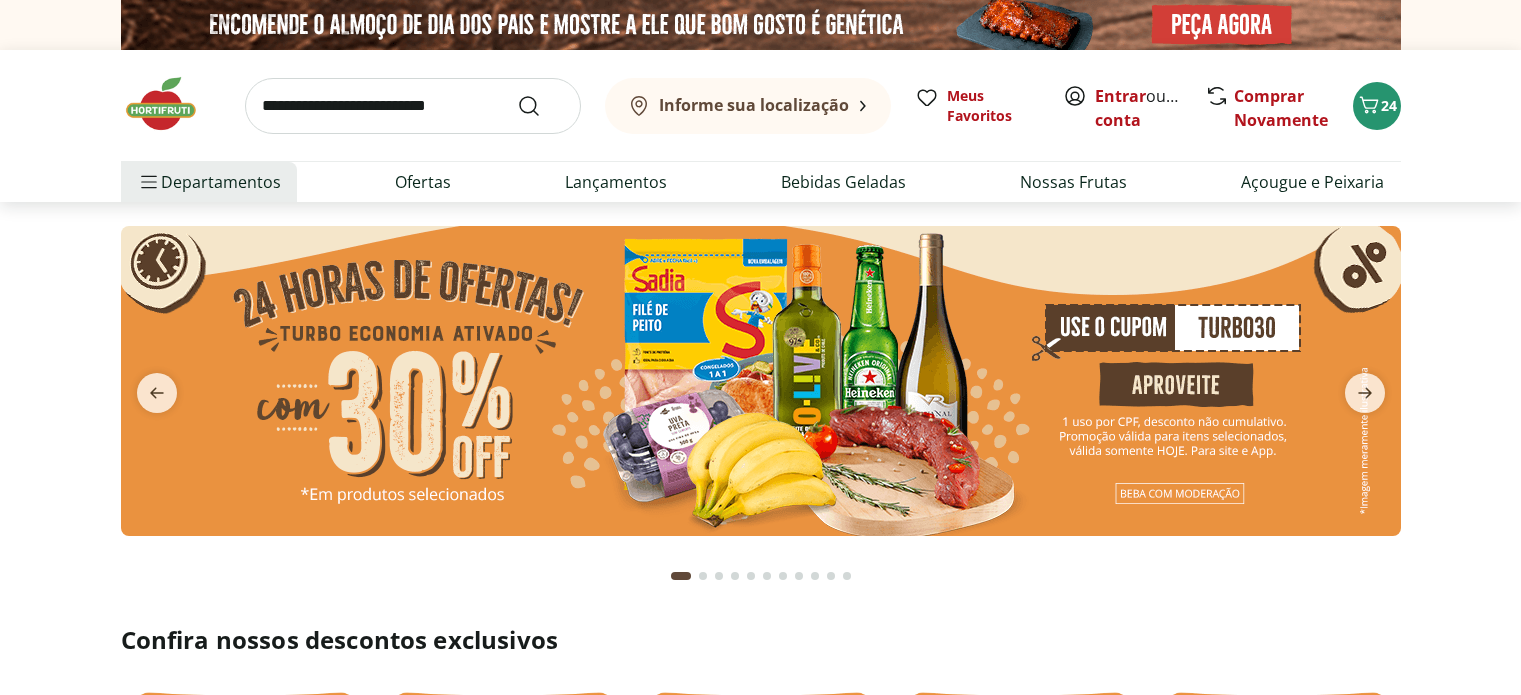 scroll, scrollTop: 0, scrollLeft: 0, axis: both 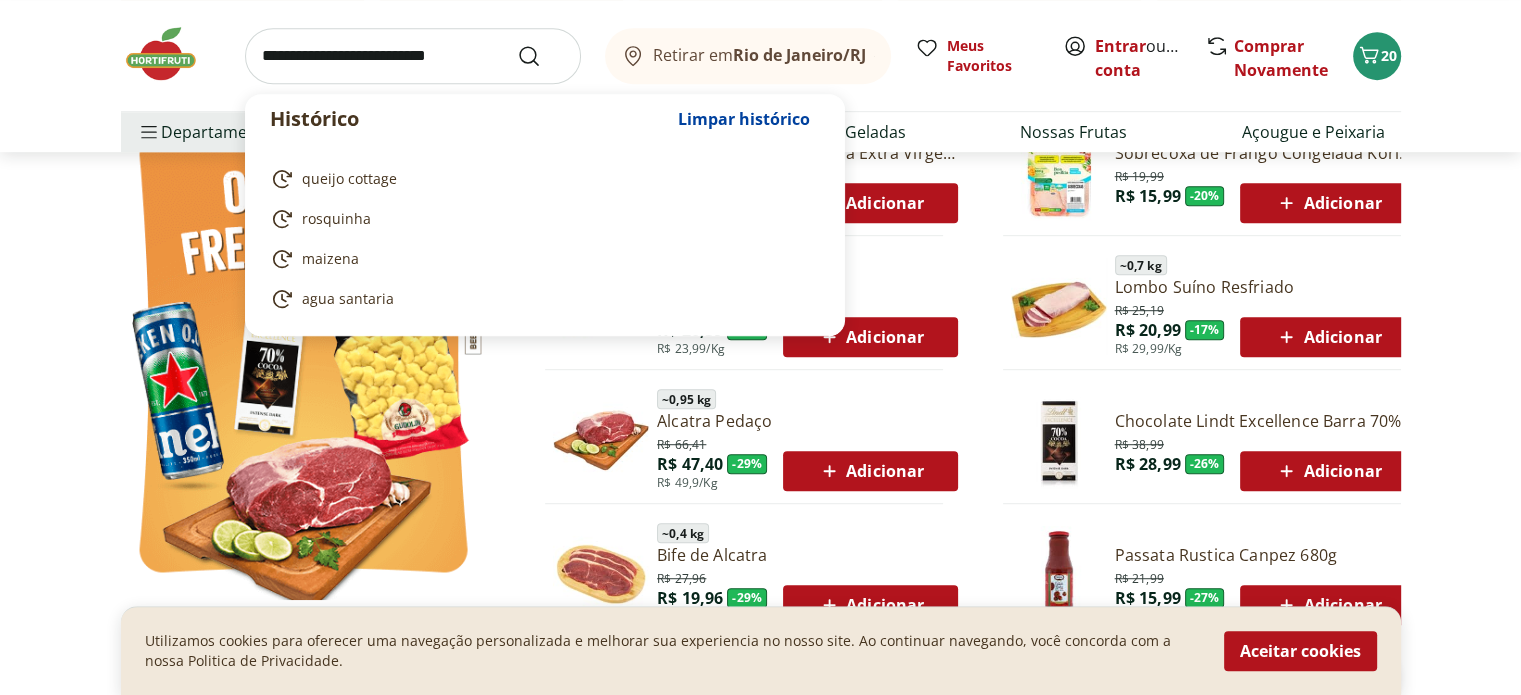 click at bounding box center [413, 56] 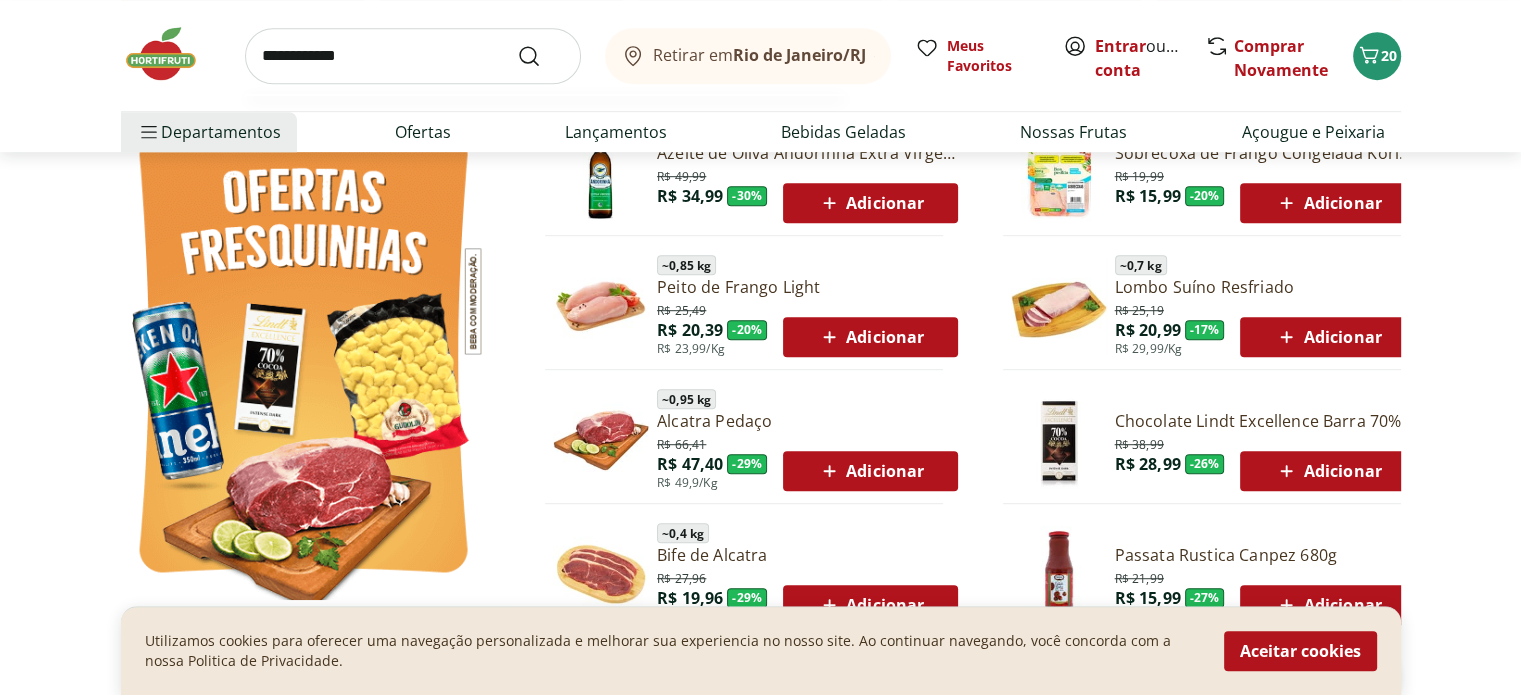 type on "**********" 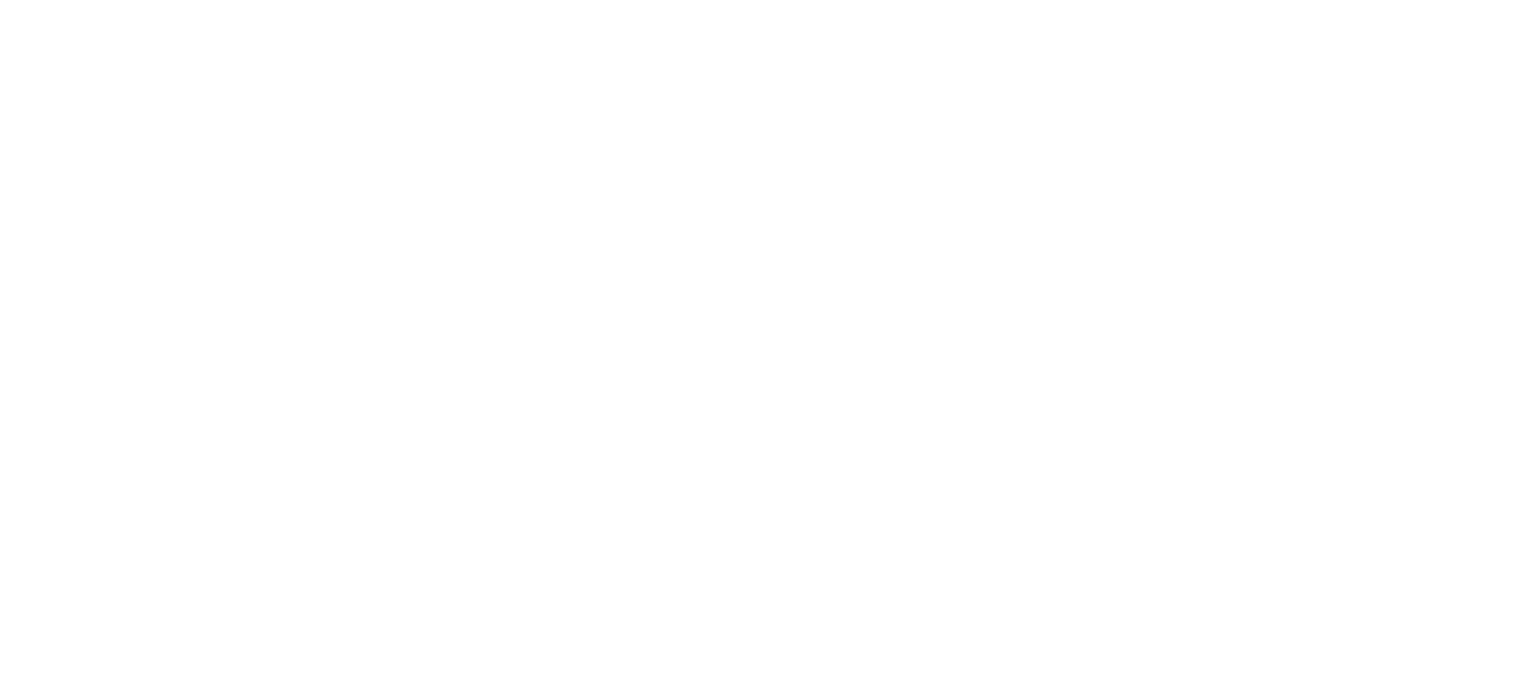 scroll, scrollTop: 0, scrollLeft: 0, axis: both 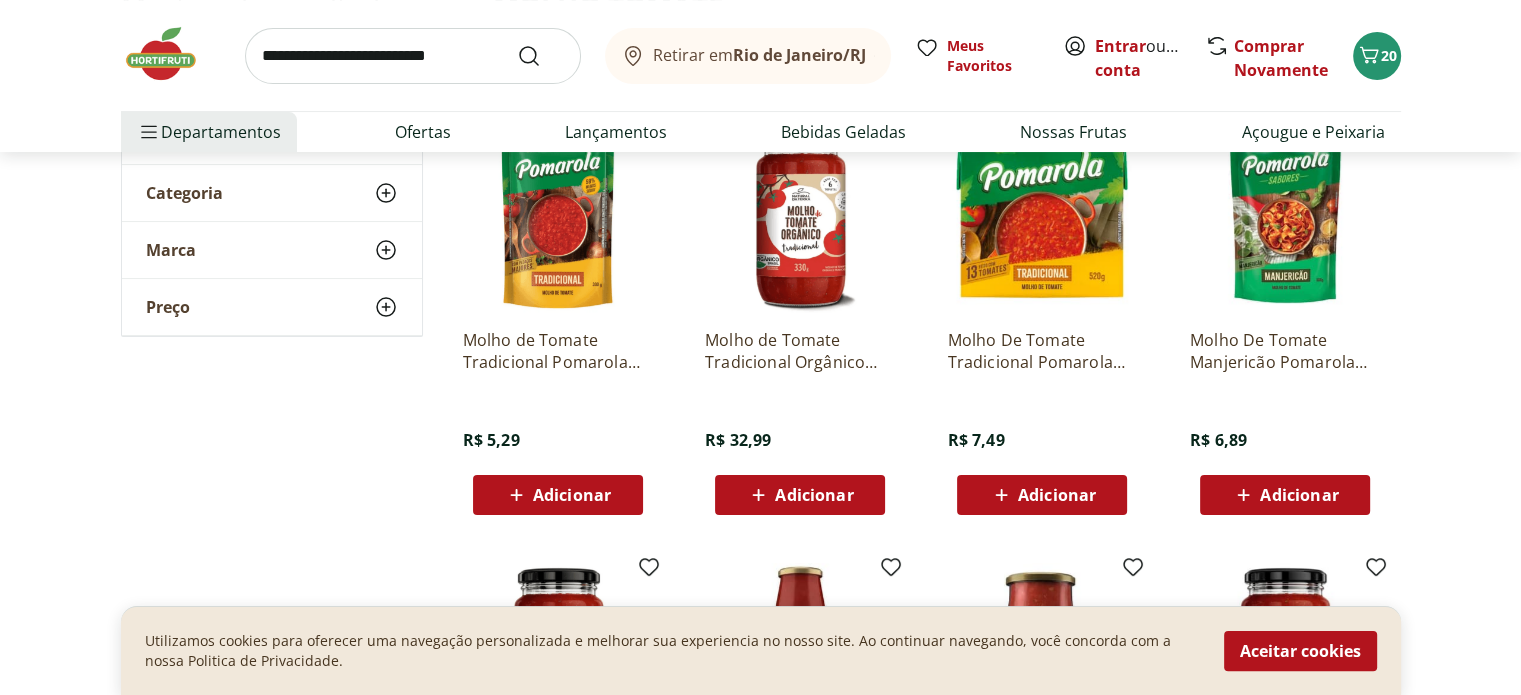 click on "Adicionar" at bounding box center (1057, 495) 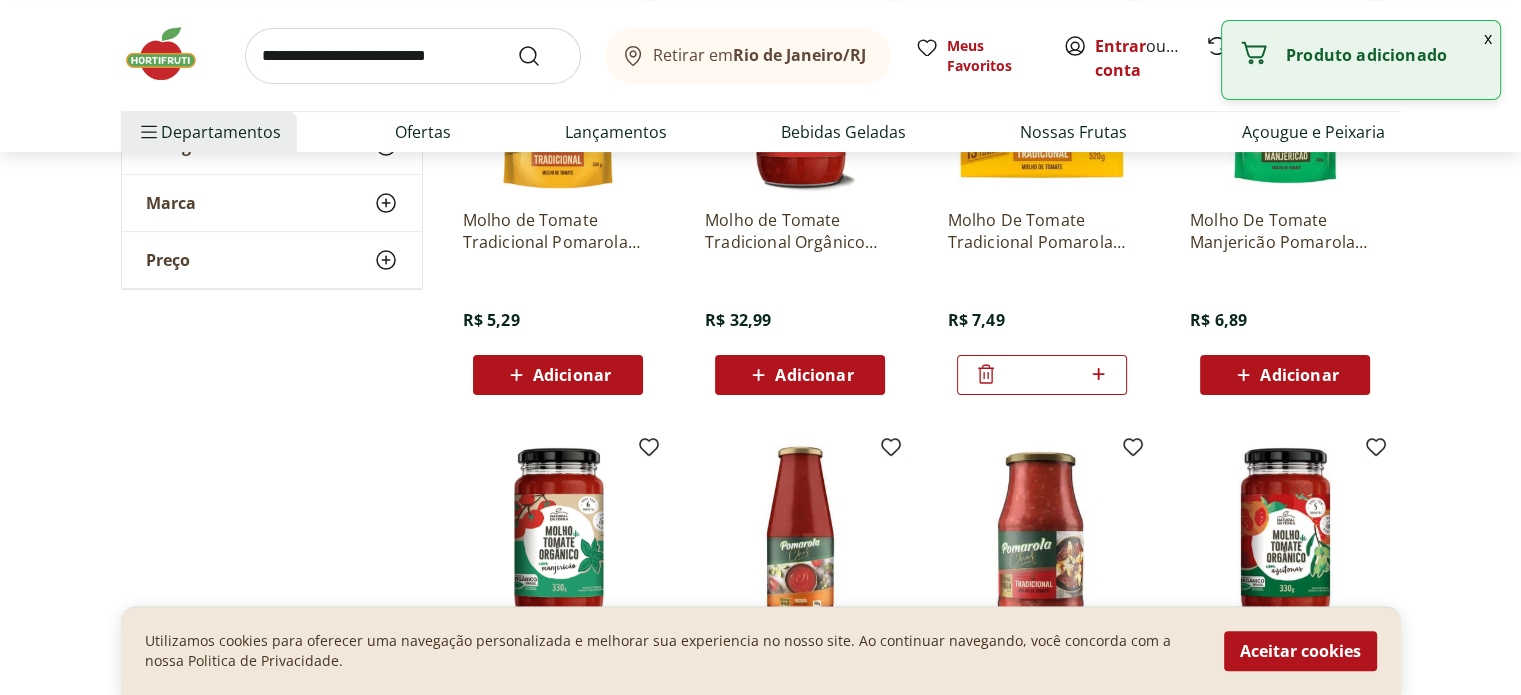 scroll, scrollTop: 400, scrollLeft: 0, axis: vertical 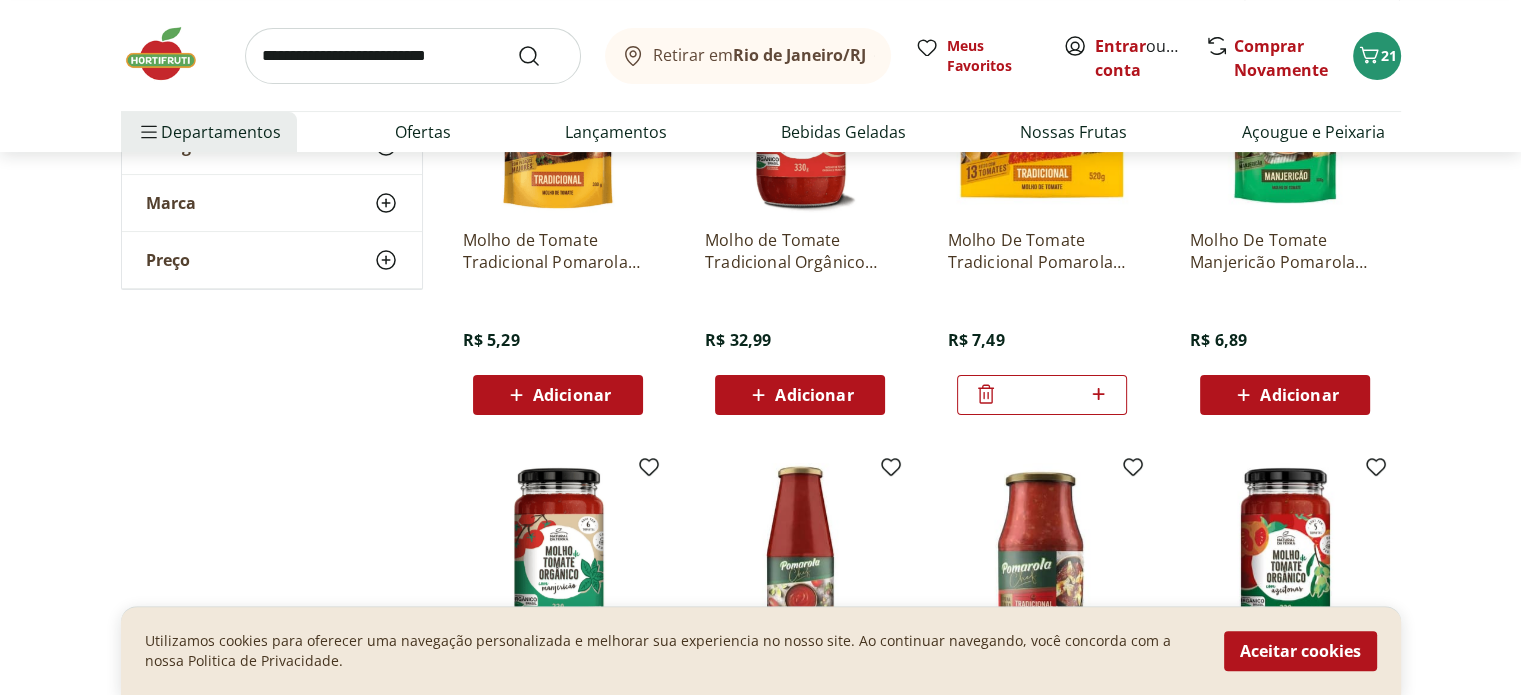 click 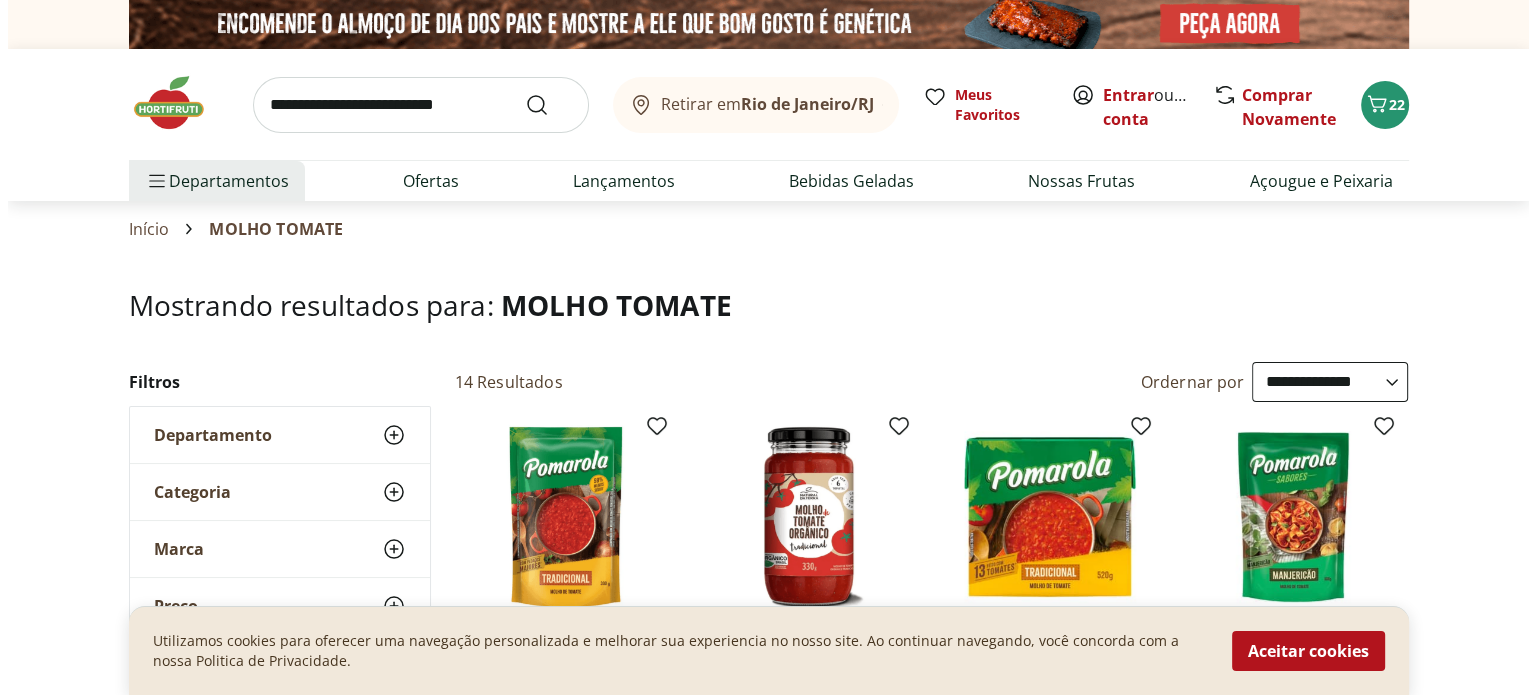 scroll, scrollTop: 0, scrollLeft: 0, axis: both 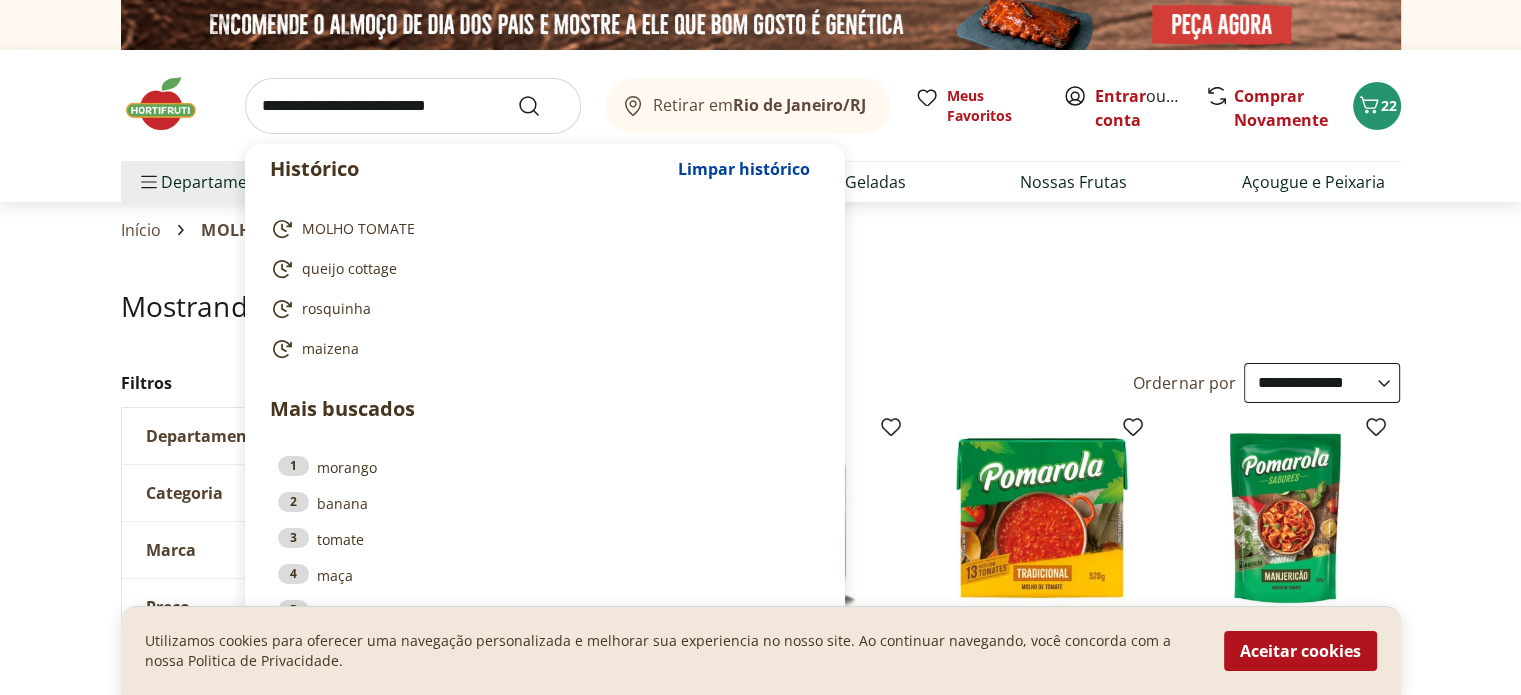 click at bounding box center [413, 106] 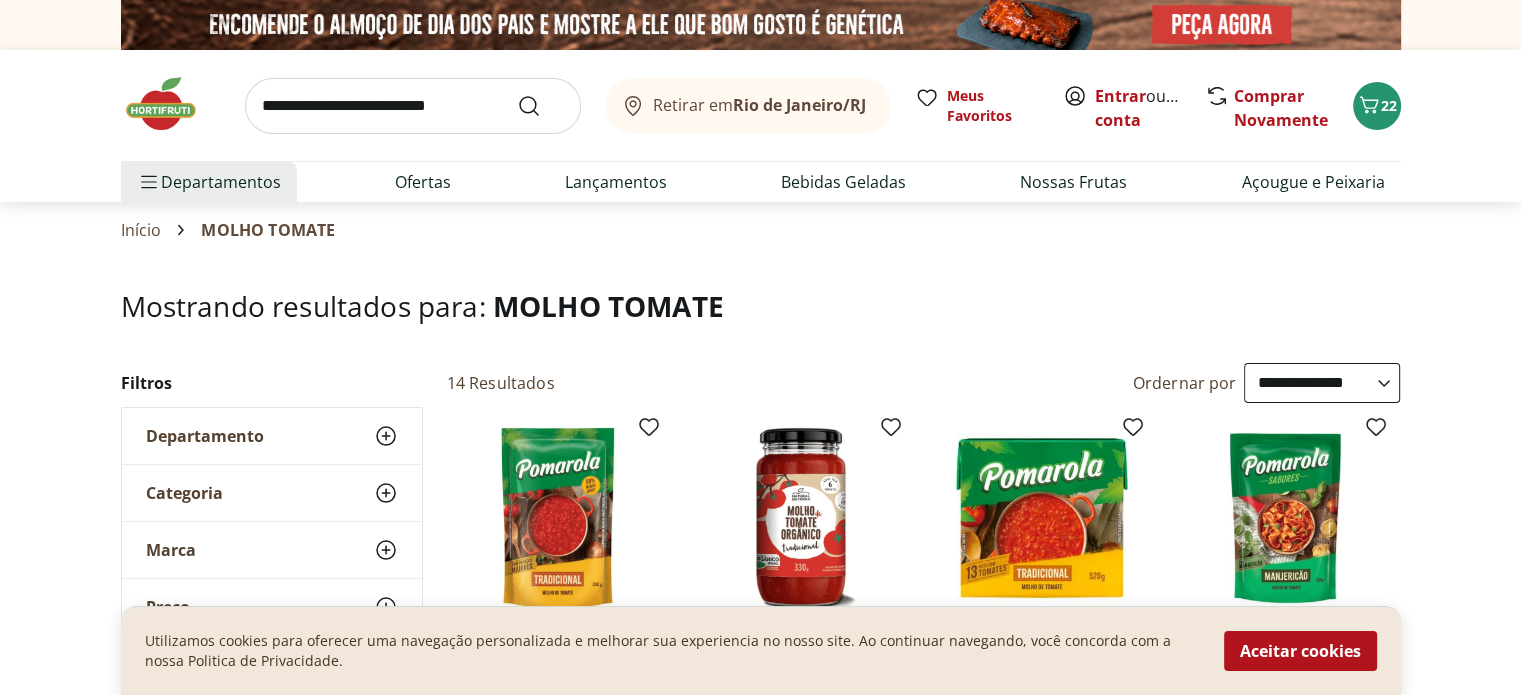 click on "Hortifruti Retirar em [CITY]/[STATE] Entrar ou Criar conta 22 Retirar em [CITY]/[STATE] Meus Favoritos Entrar ou Criar conta Comprar Novamente 22 Departamentos Nossa Marca Nossa Marca Ver tudo do departamento Açougue & Peixaria Congelados e Refrigerados Frutas, Legumes e Verduras Orgânicos Mercearia Sorvetes Hortifruti Hortifruti Ver tudo do departamento Cogumelos Frutas Legumes Ovos Temperos Frescos Verduras Orgânicos Orgânicos Ver tudo do departamento Bebidas Orgânicas Frutas Orgânicas Legumes Orgânicos Ovos Orgânicos Perecíveis Orgânicos Verduras Orgânicas Temperos Frescos Açougue e Peixaria Açougue e Peixaria Ver tudo do departamento Aves Bovinos Exóticos Frutos do Mar Linguiça e Salsicha Peixes Salgados e Defumados Suínos Prontinhos Prontinhos Ver tudo do departamento Frutas Cortadinhas Pré Preparados Prontos para Consumo Saladas Sucos e Água de Coco Padaria Padaria Ver tudo do departamento Bolos e Mini Bolos Doces Pão Padaria Própria Salgados Torradas Bebidas Bebidas" at bounding box center (760, 1781) 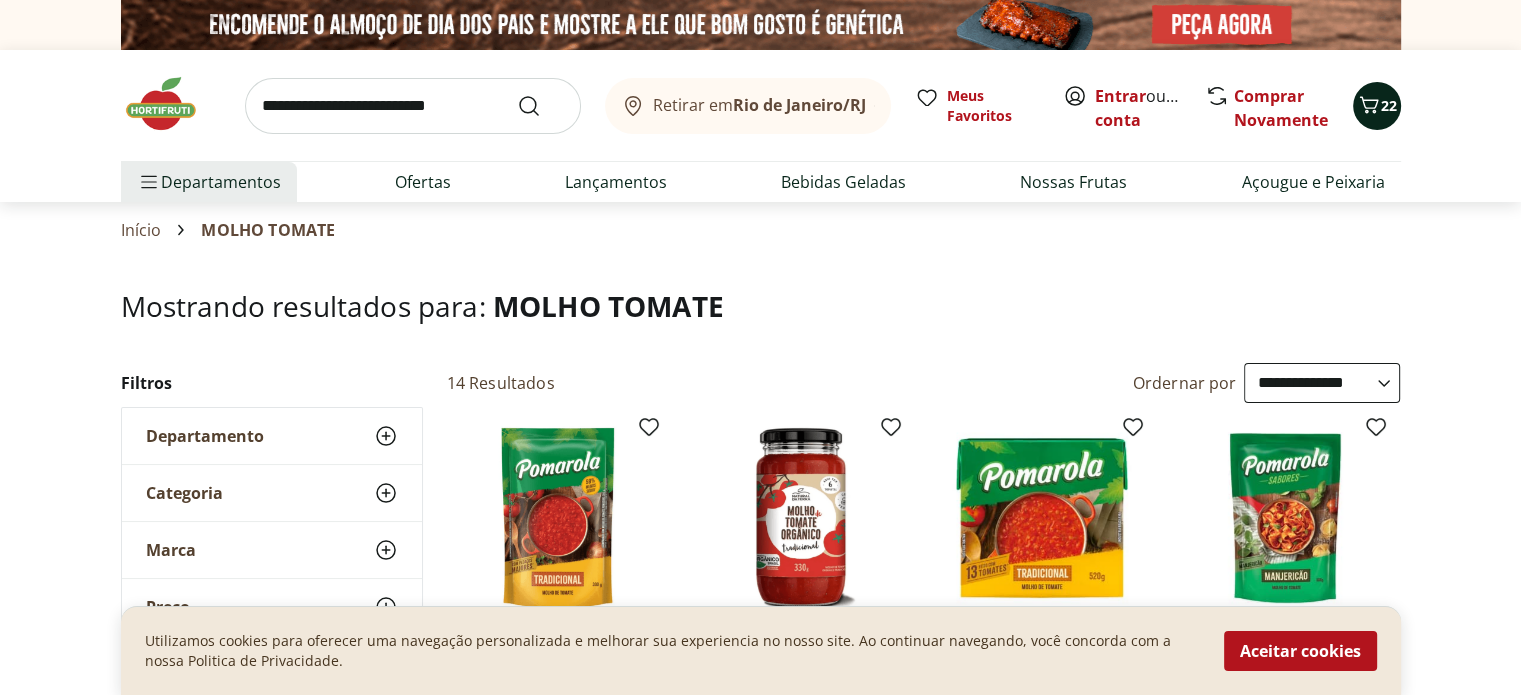 click on "22" at bounding box center (1389, 105) 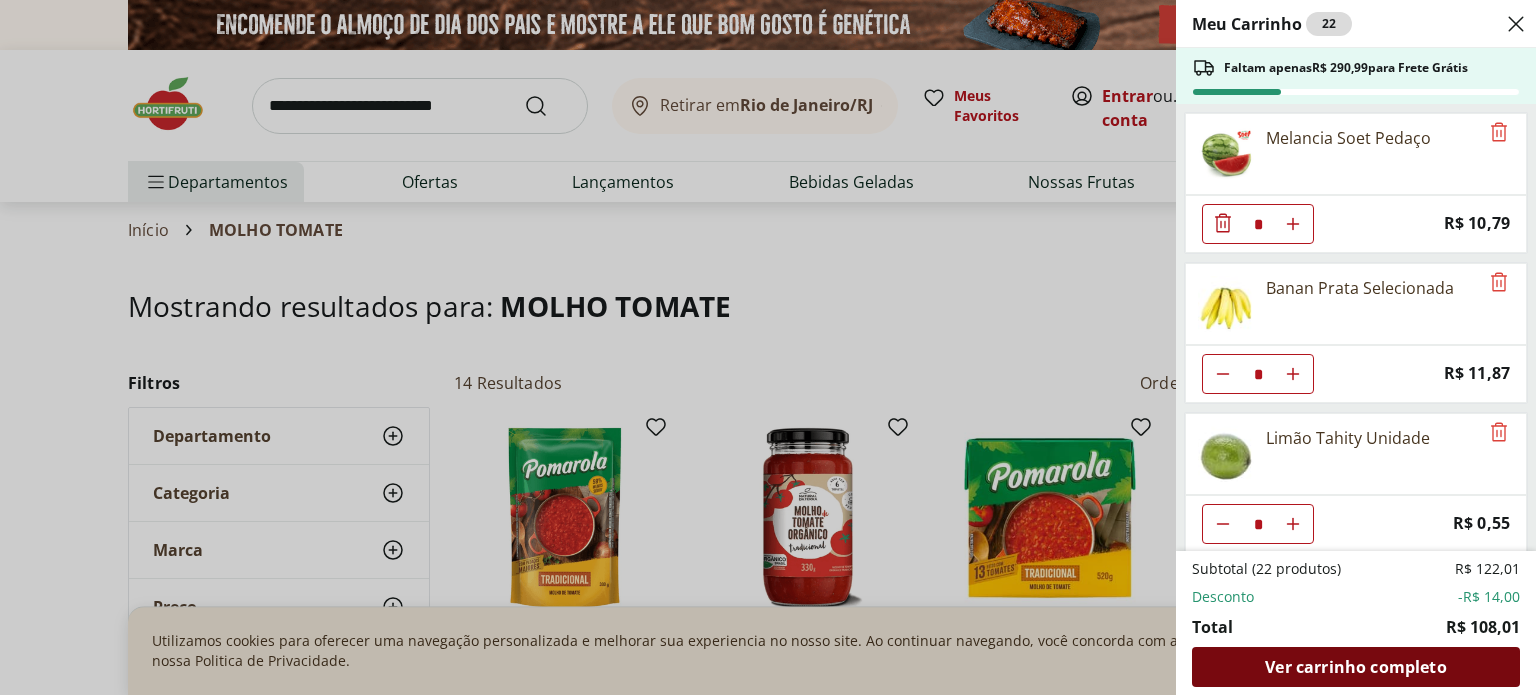 click on "Ver carrinho completo" at bounding box center [1355, 667] 